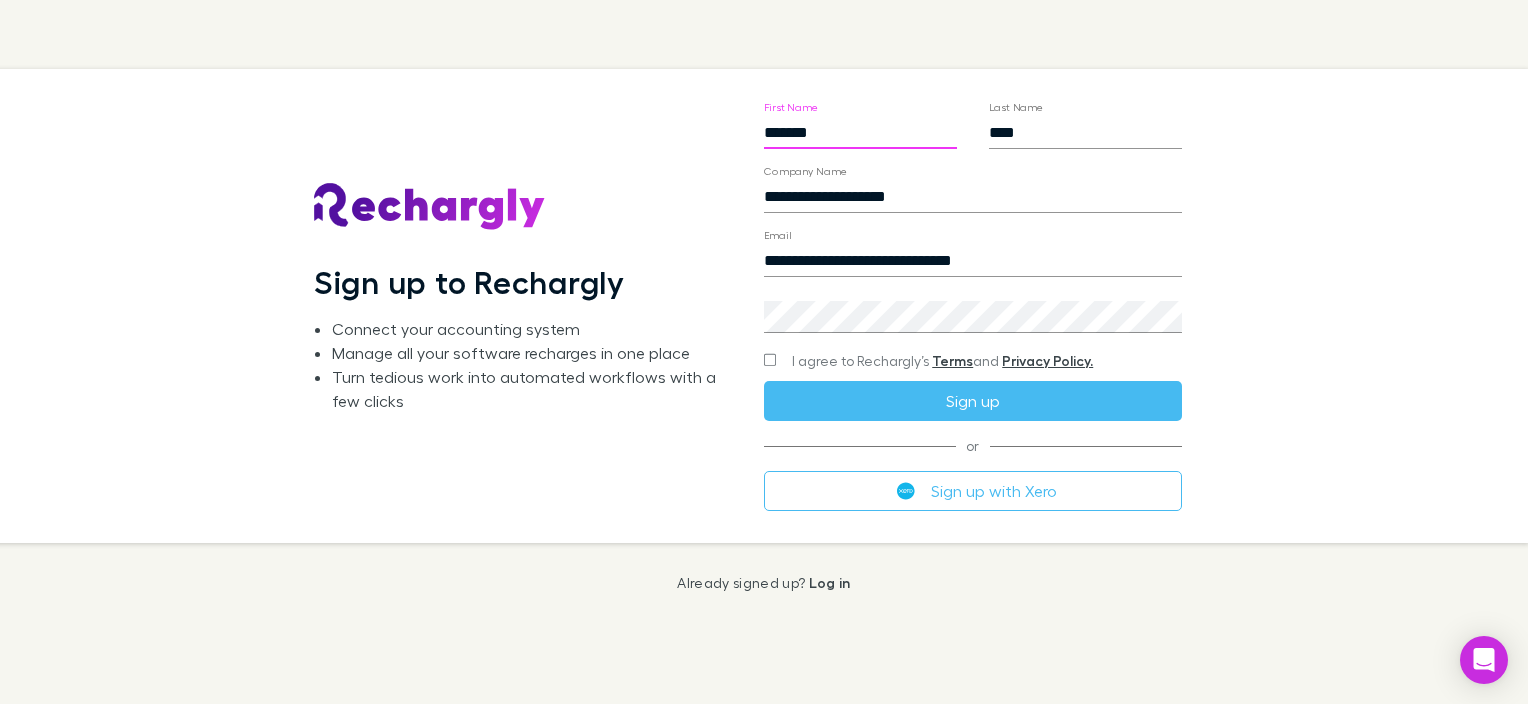scroll, scrollTop: 0, scrollLeft: 0, axis: both 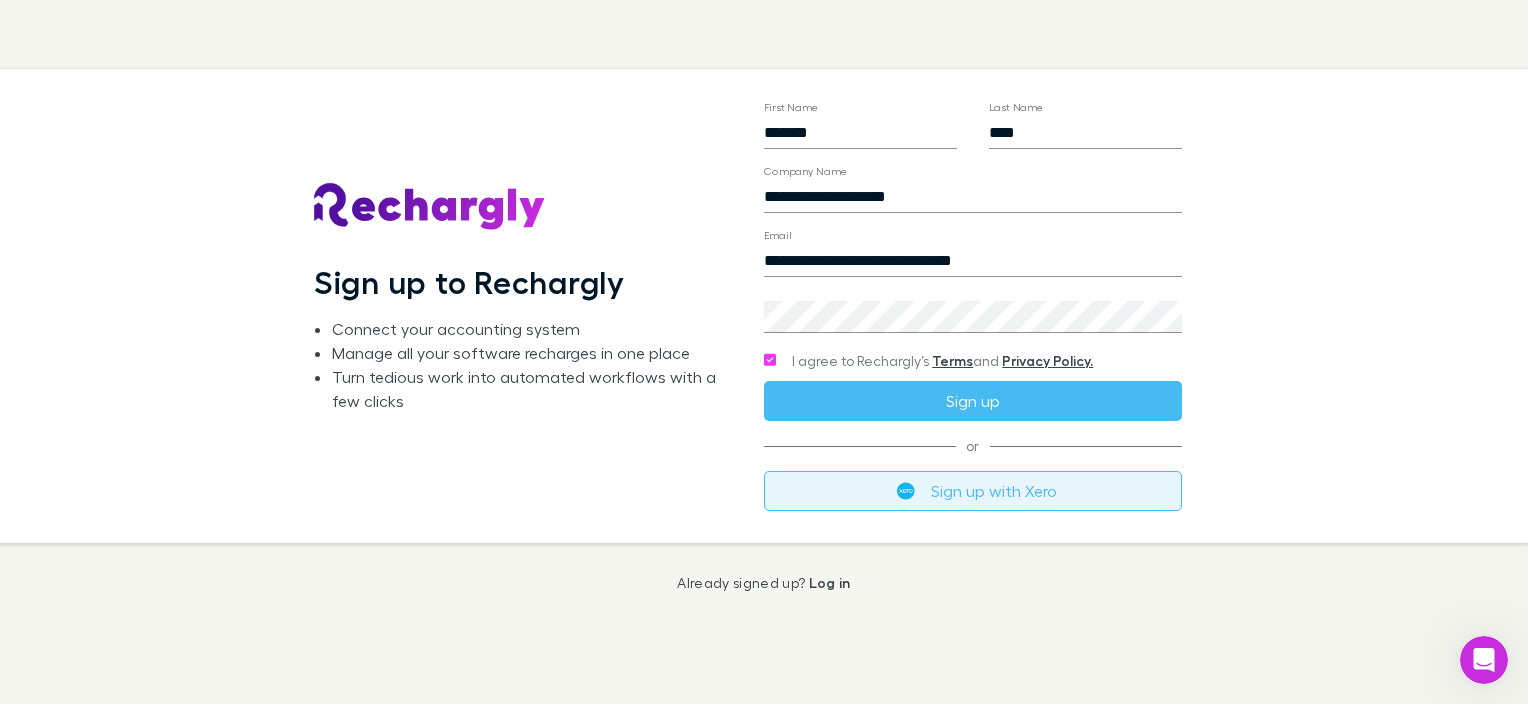 drag, startPoint x: 896, startPoint y: 402, endPoint x: 900, endPoint y: 482, distance: 80.09994 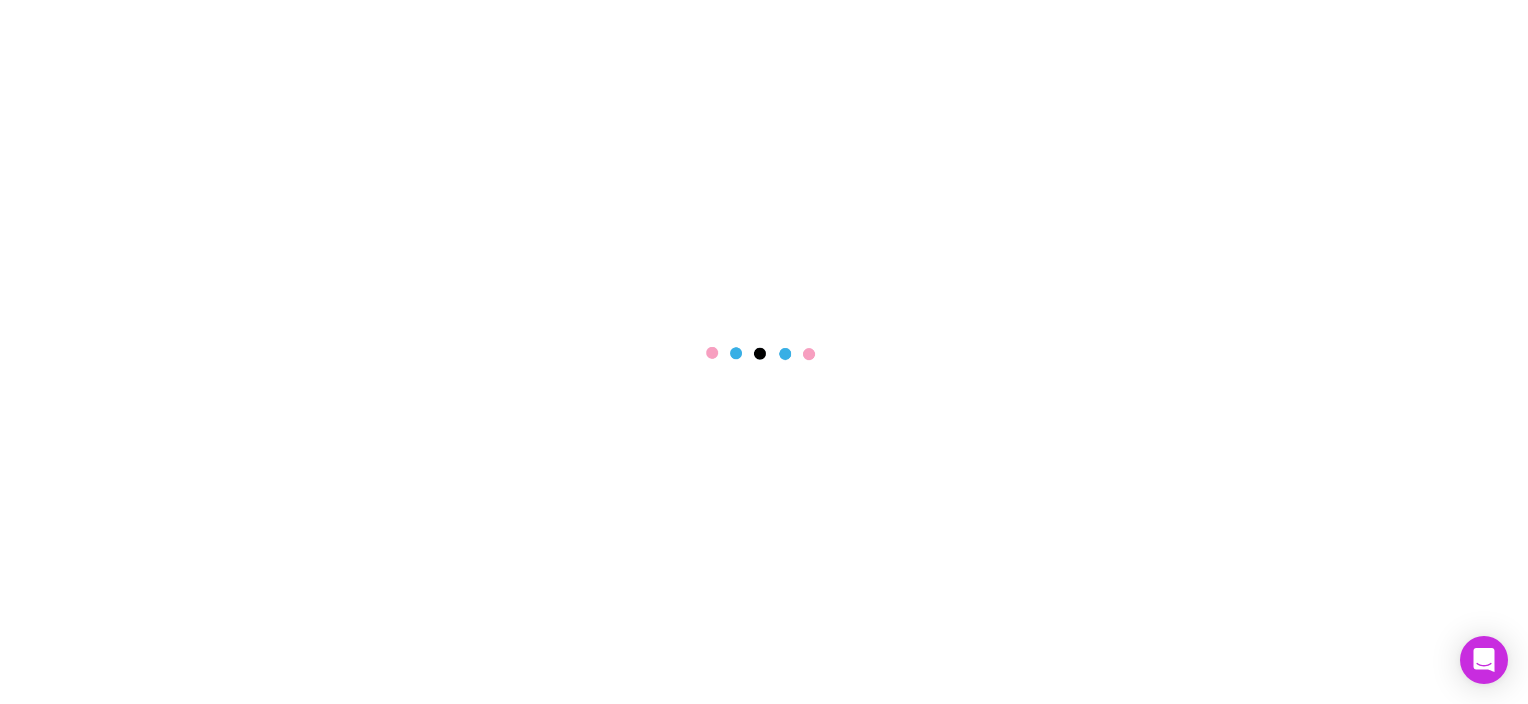scroll, scrollTop: 0, scrollLeft: 0, axis: both 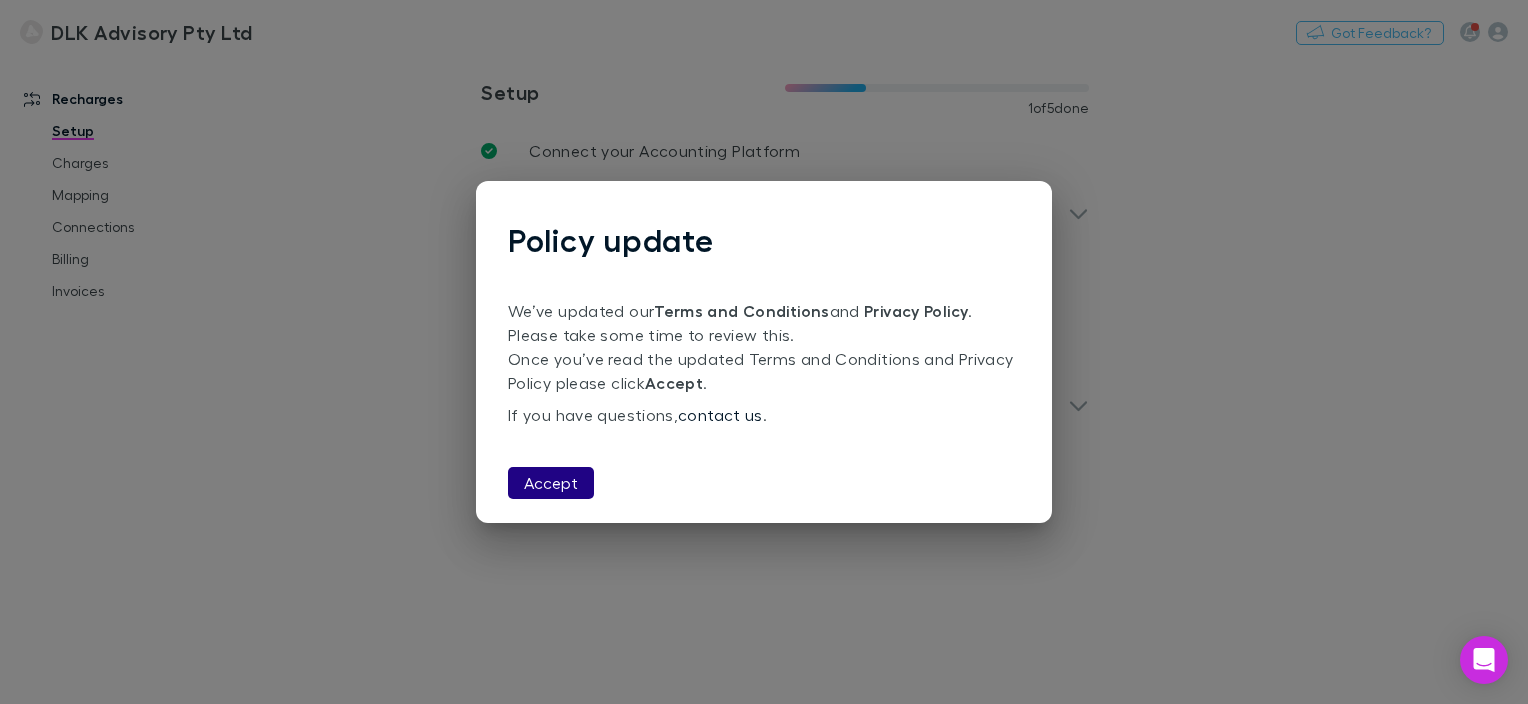 click on "Accept" at bounding box center (551, 483) 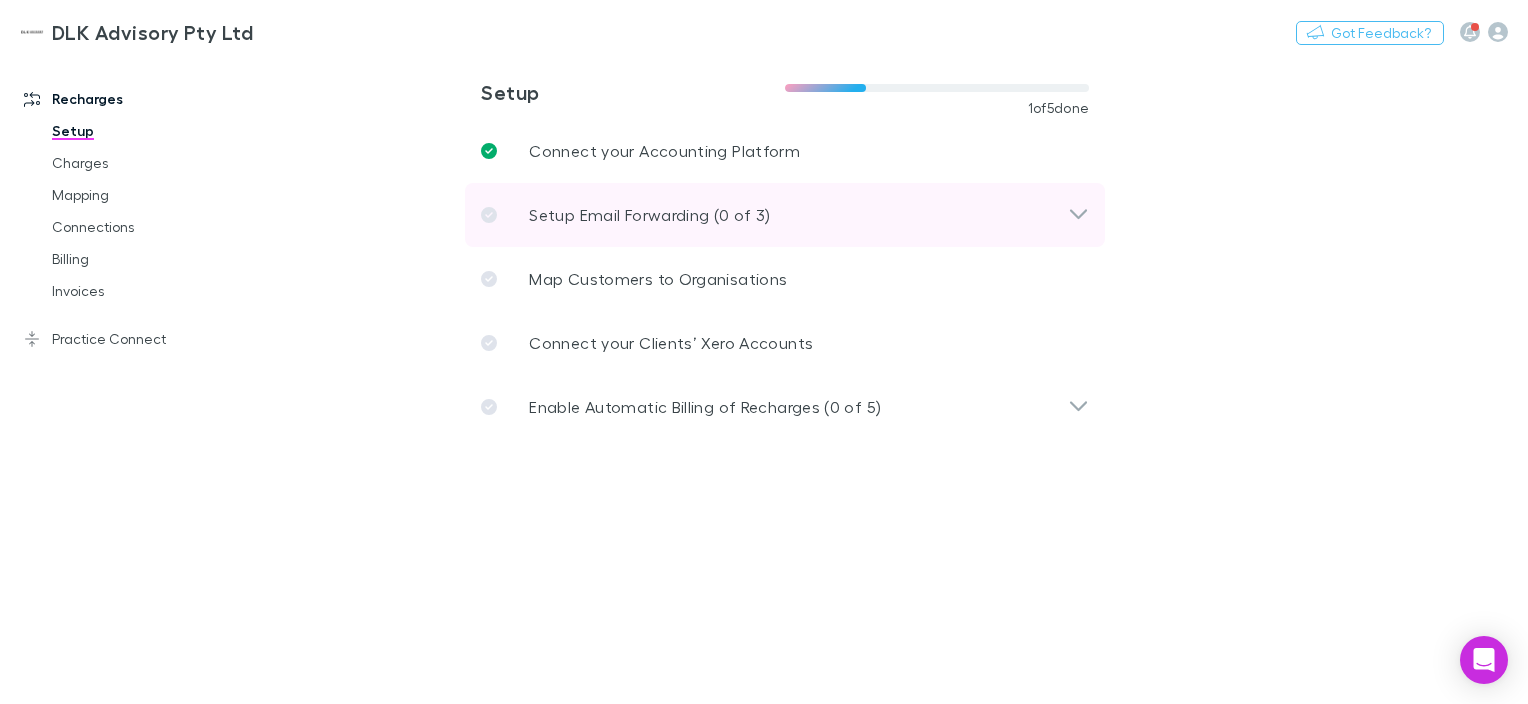 click on "Setup Email Forwarding    (0 of 3)" at bounding box center [649, 215] 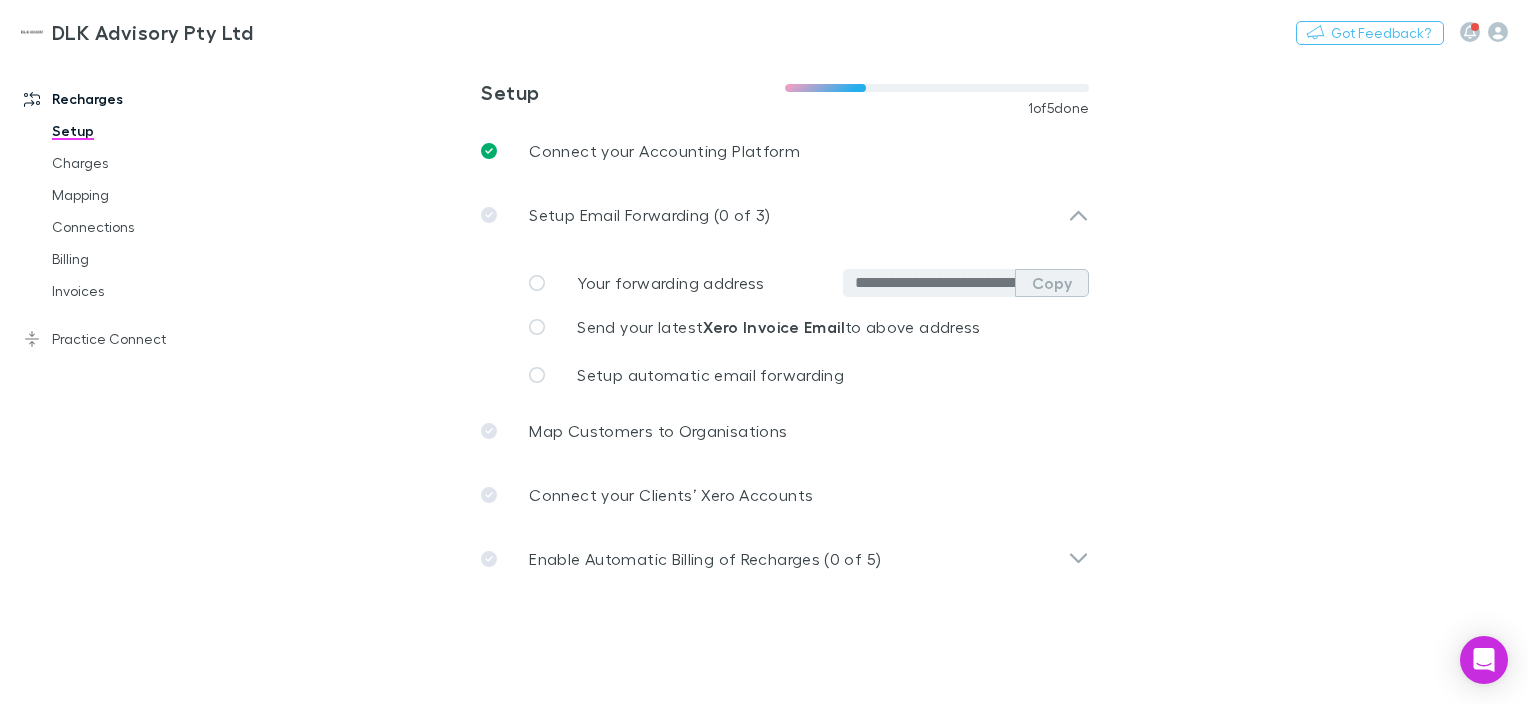click on "Copy" at bounding box center [1052, 283] 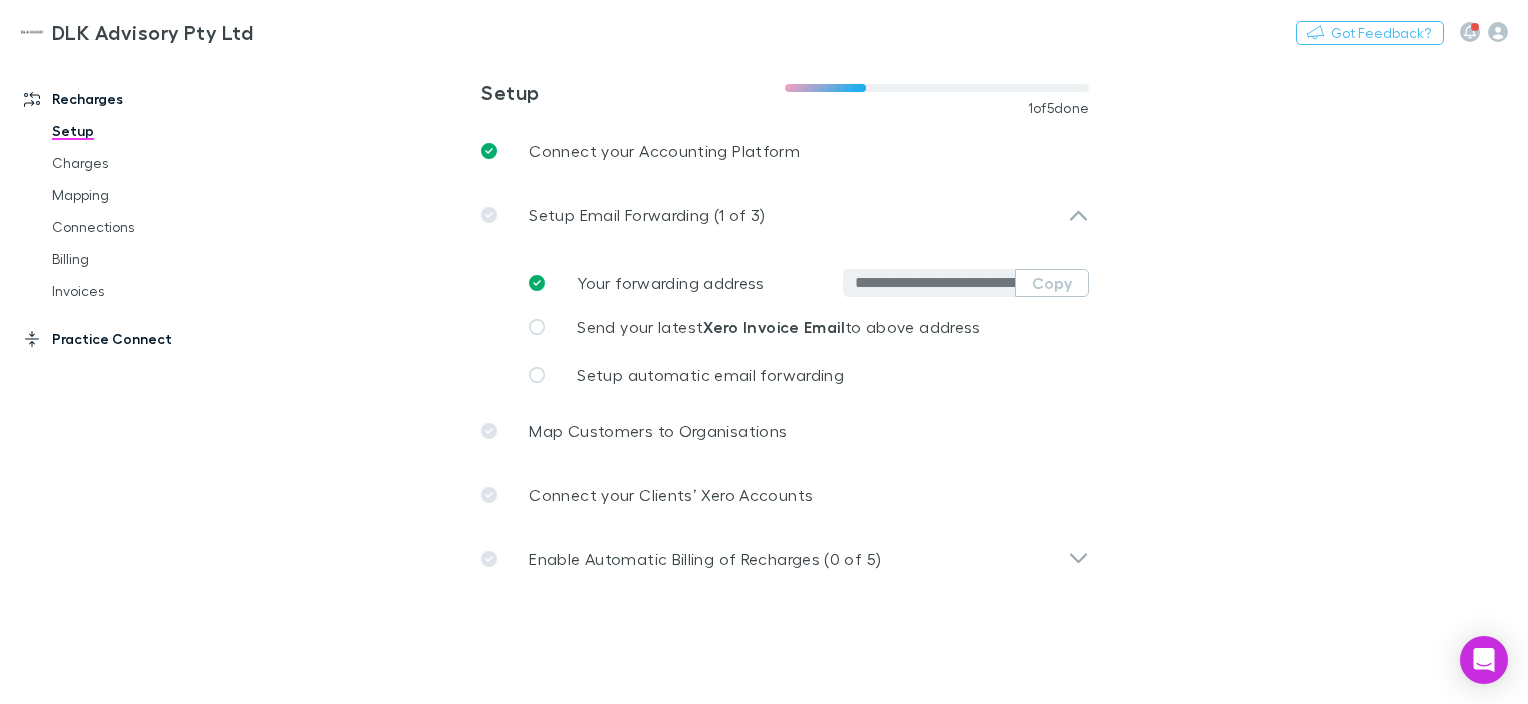 click on "Practice Connect" at bounding box center (133, 339) 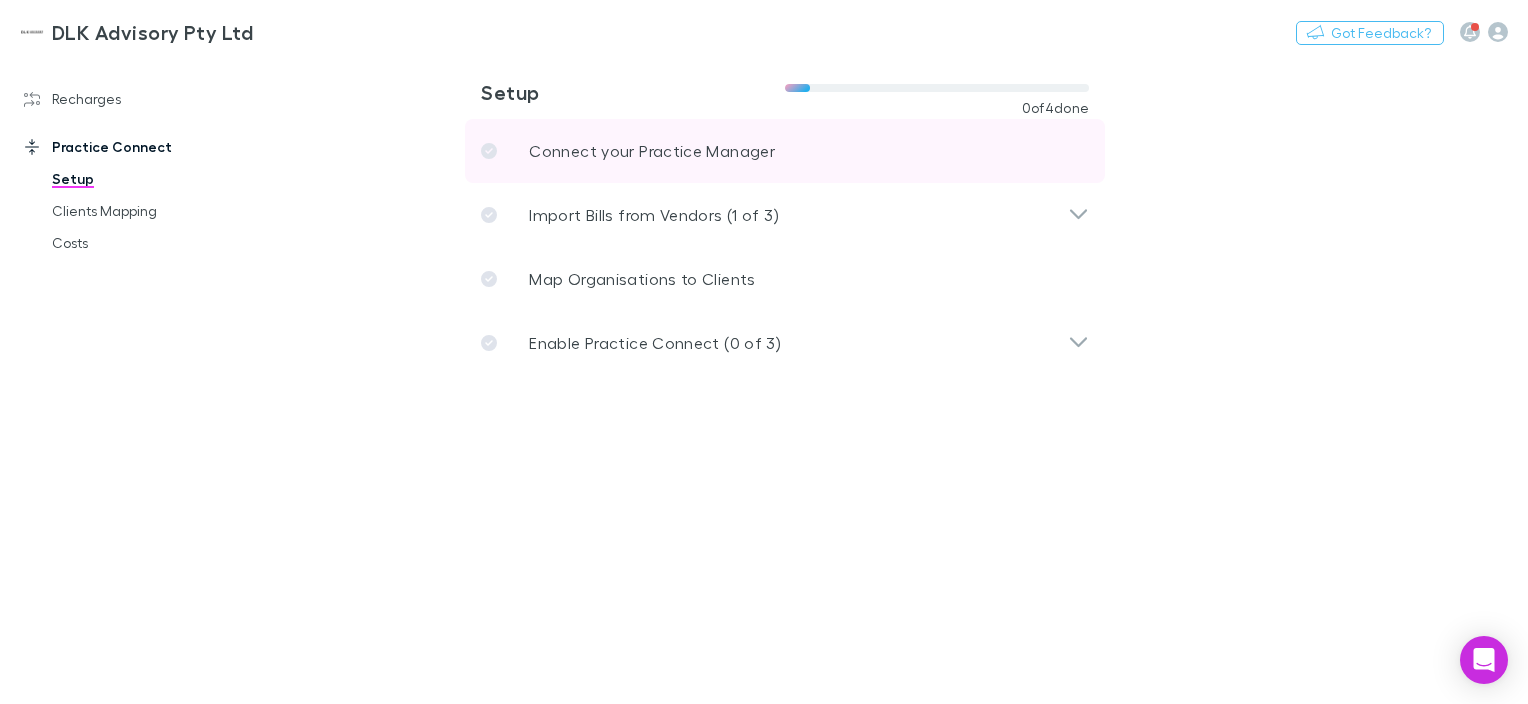 click on "Connect your Practice Manager" at bounding box center [785, 151] 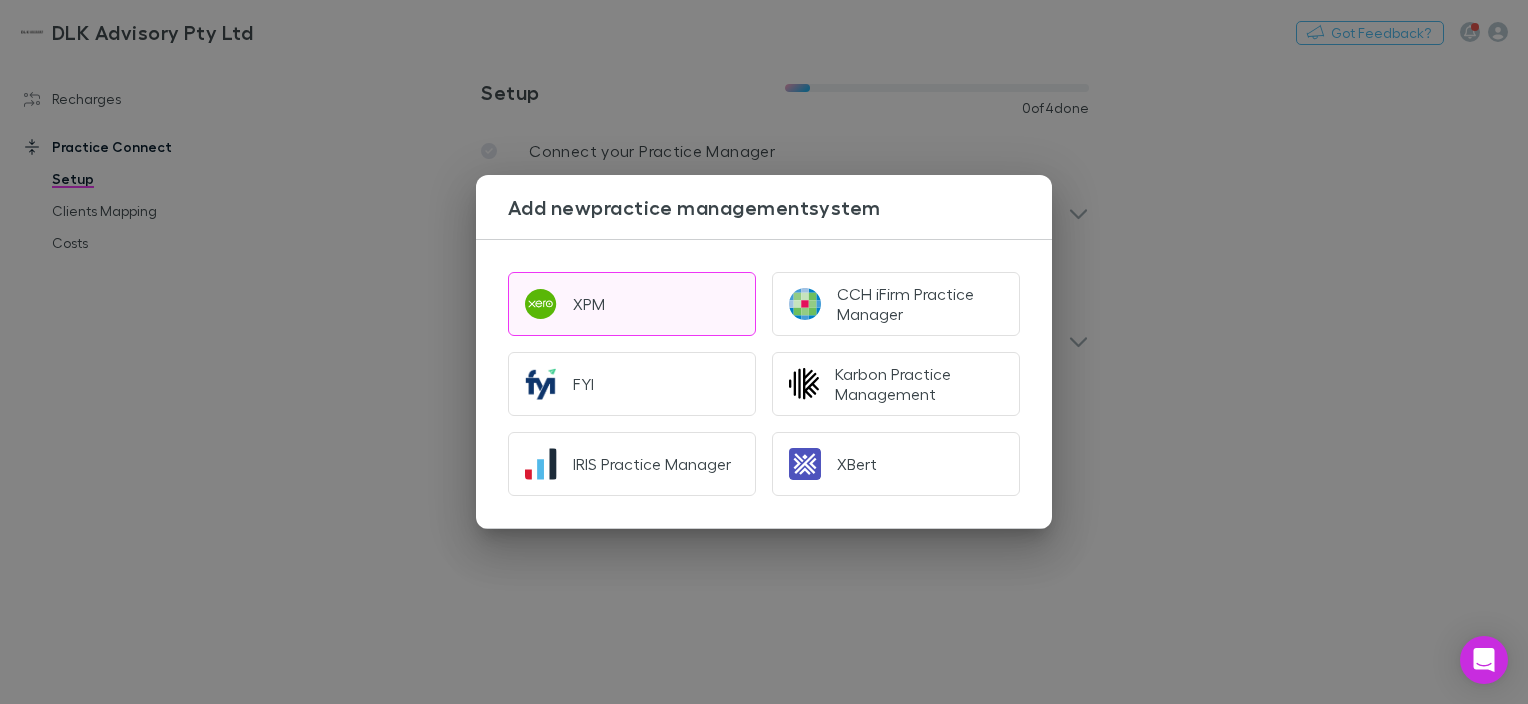 click on "XPM" at bounding box center [632, 304] 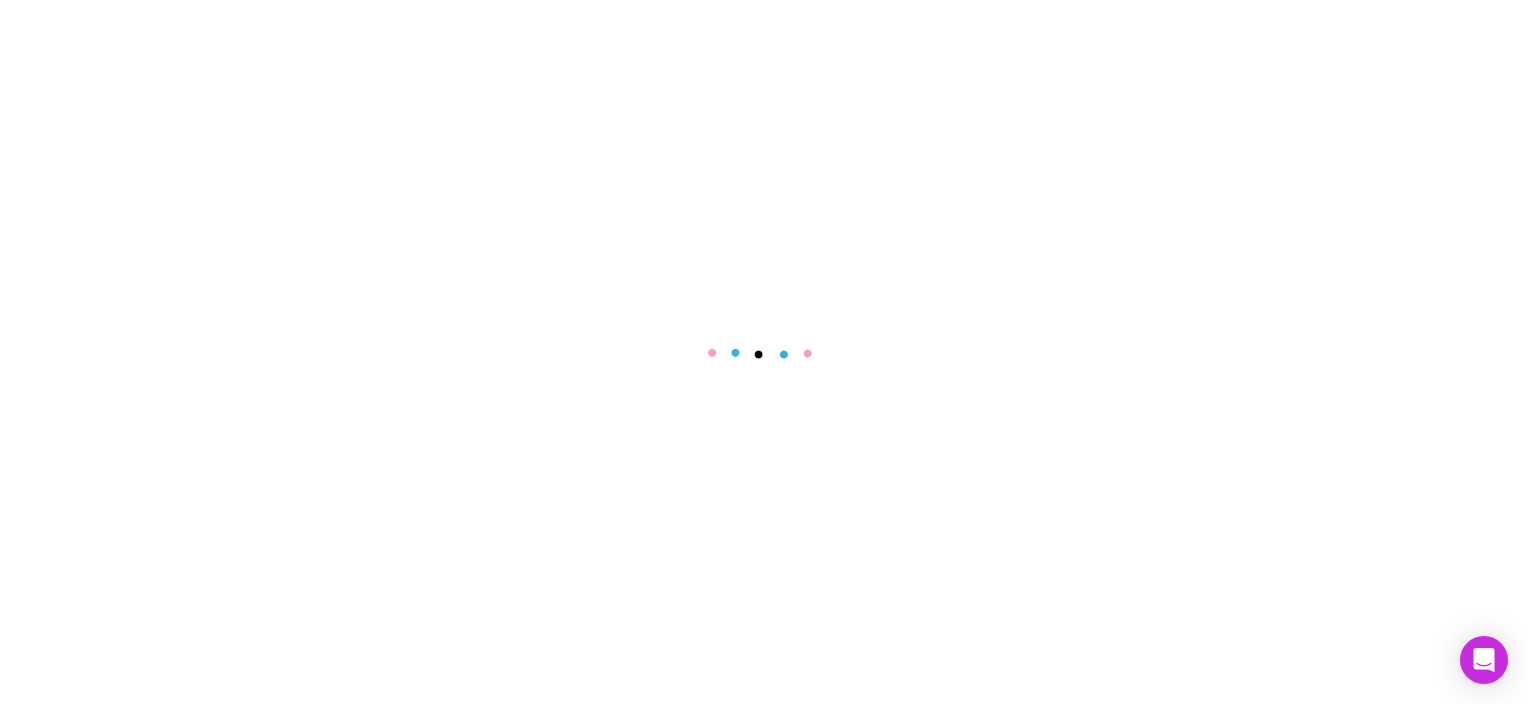 scroll, scrollTop: 0, scrollLeft: 0, axis: both 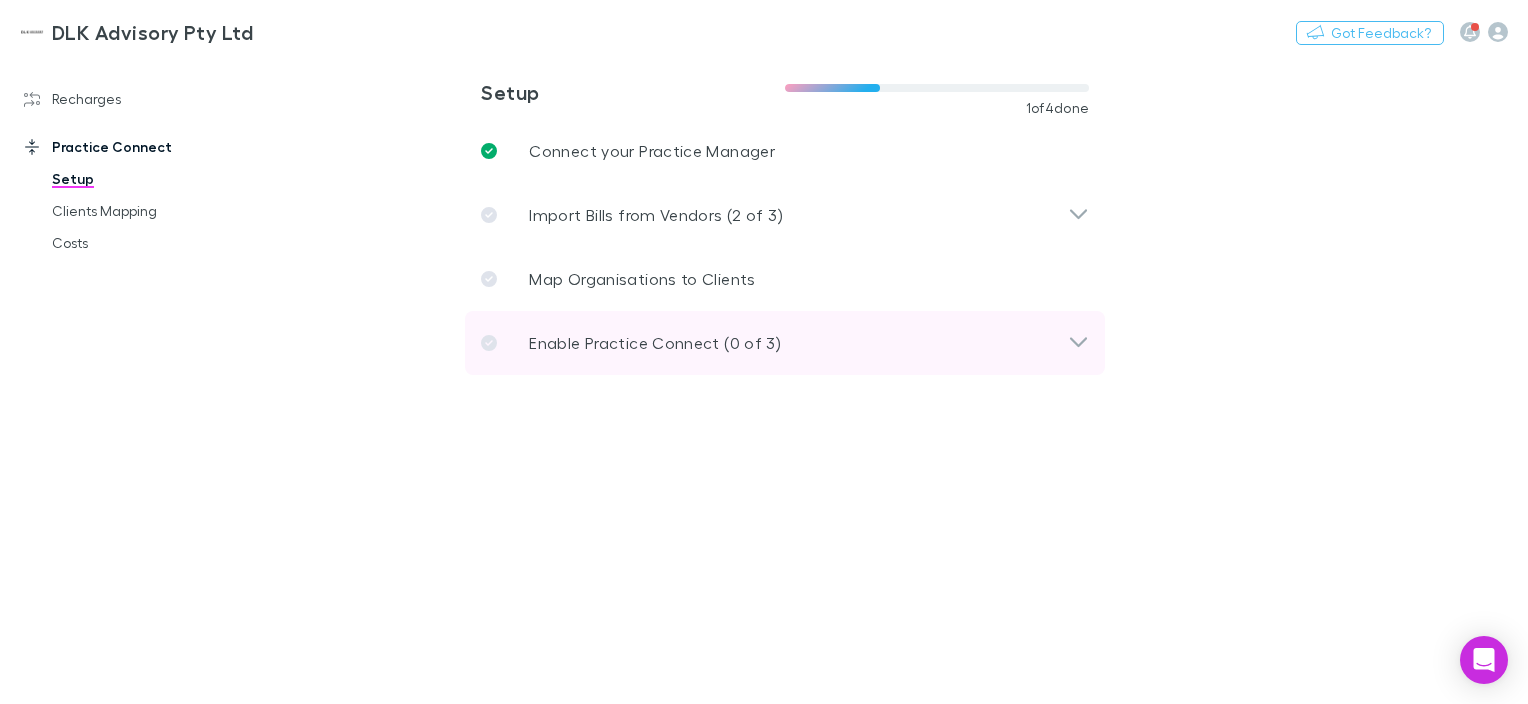 click on "Enable Practice Connect    (0 of 3)" at bounding box center (655, 343) 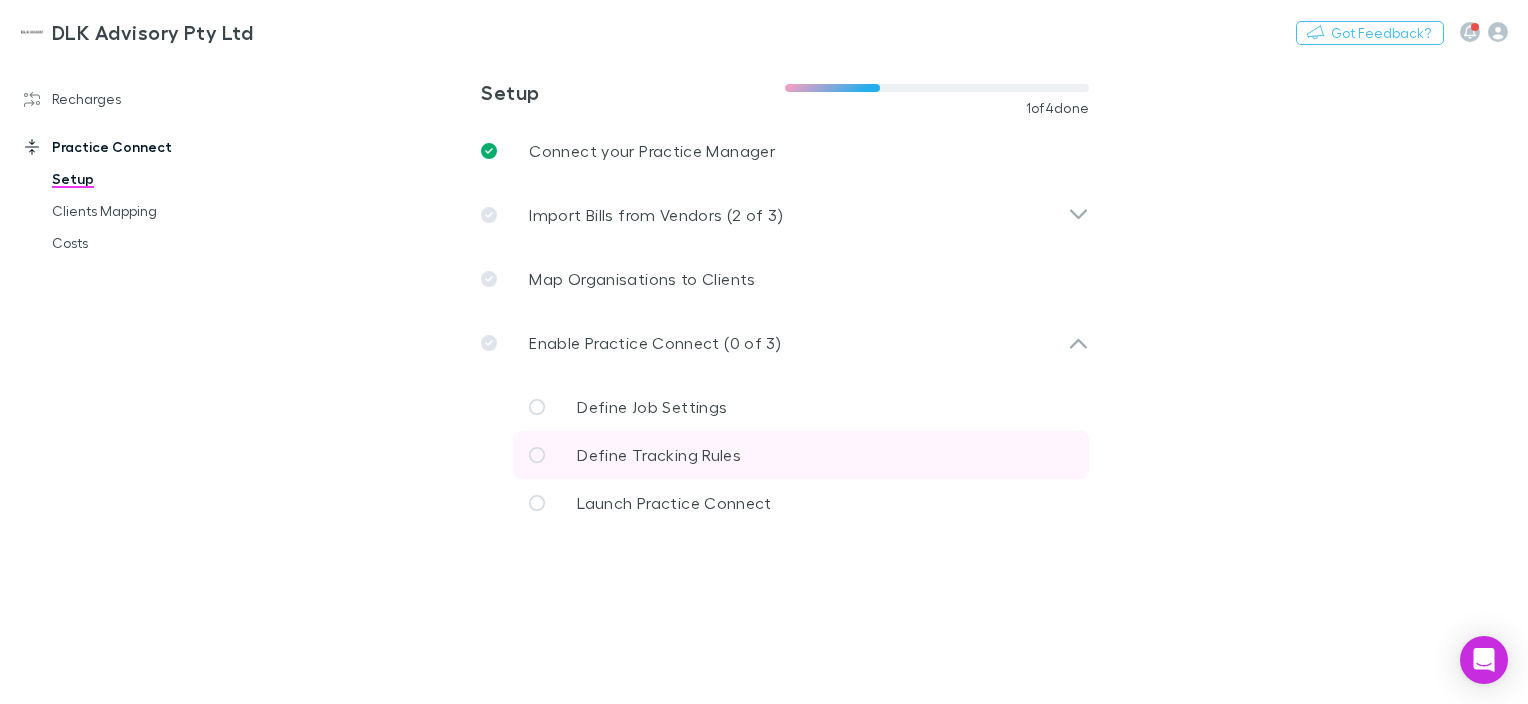 click on "Define Tracking Rules" at bounding box center [659, 454] 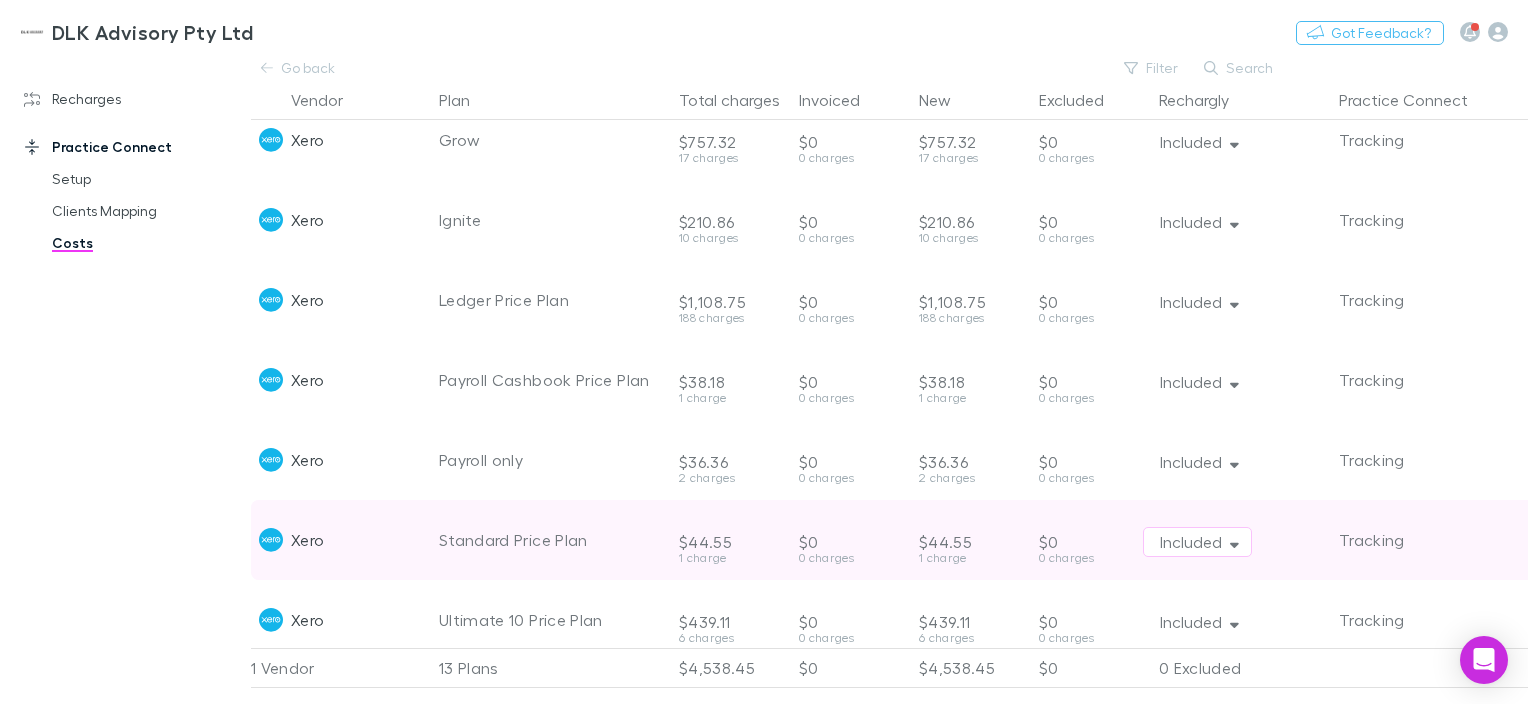 scroll, scrollTop: 327, scrollLeft: 0, axis: vertical 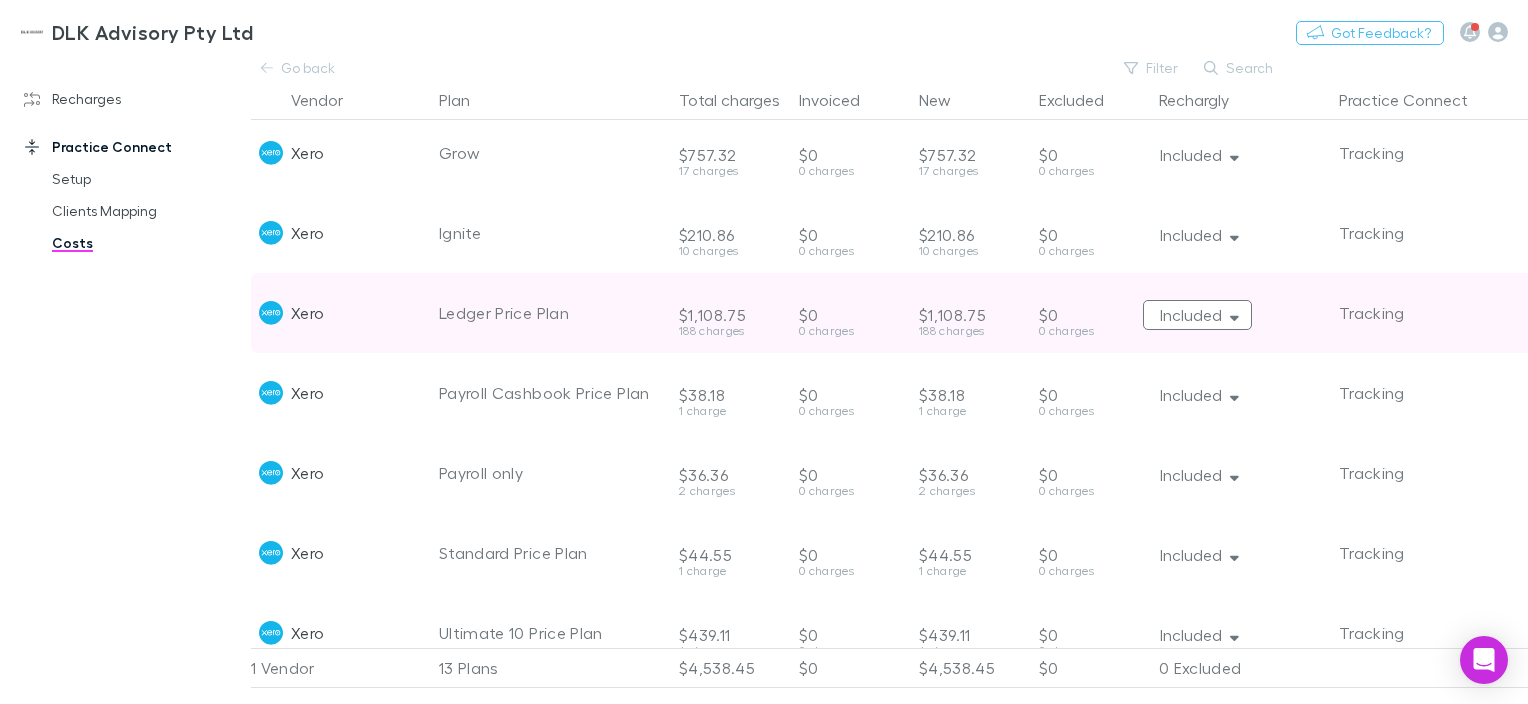 click on "Included" at bounding box center [1197, 315] 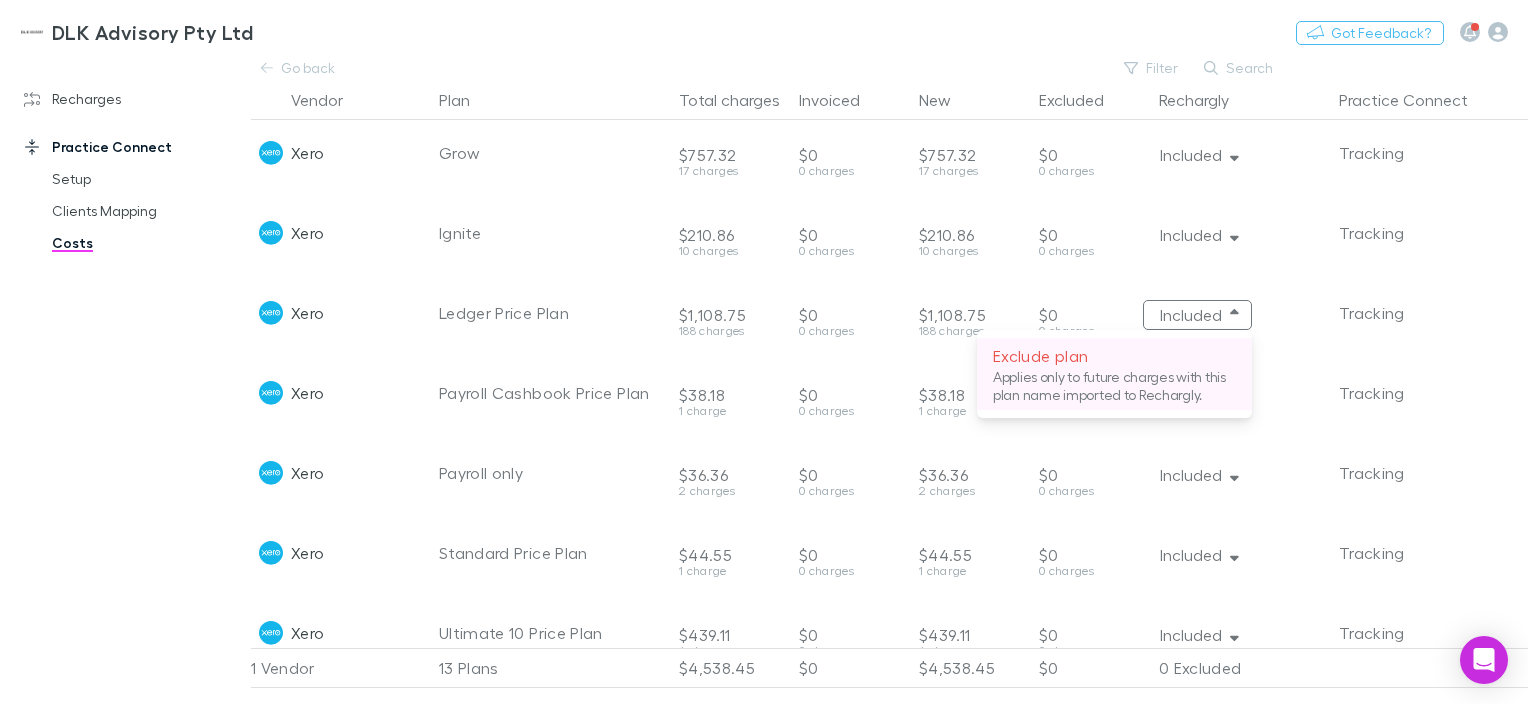 click on "Exclude plan" at bounding box center (1114, 356) 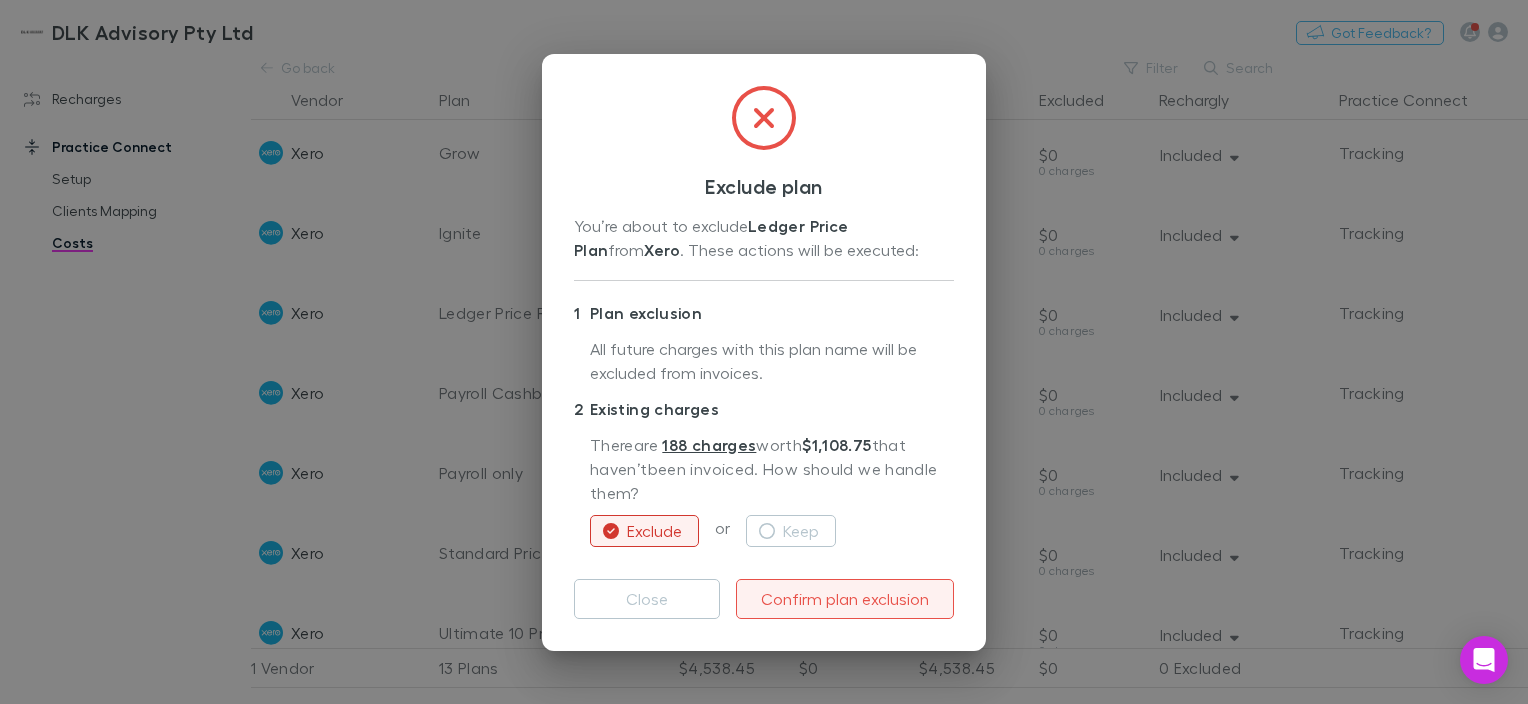 click on "Confirm plan exclusion" at bounding box center (845, 599) 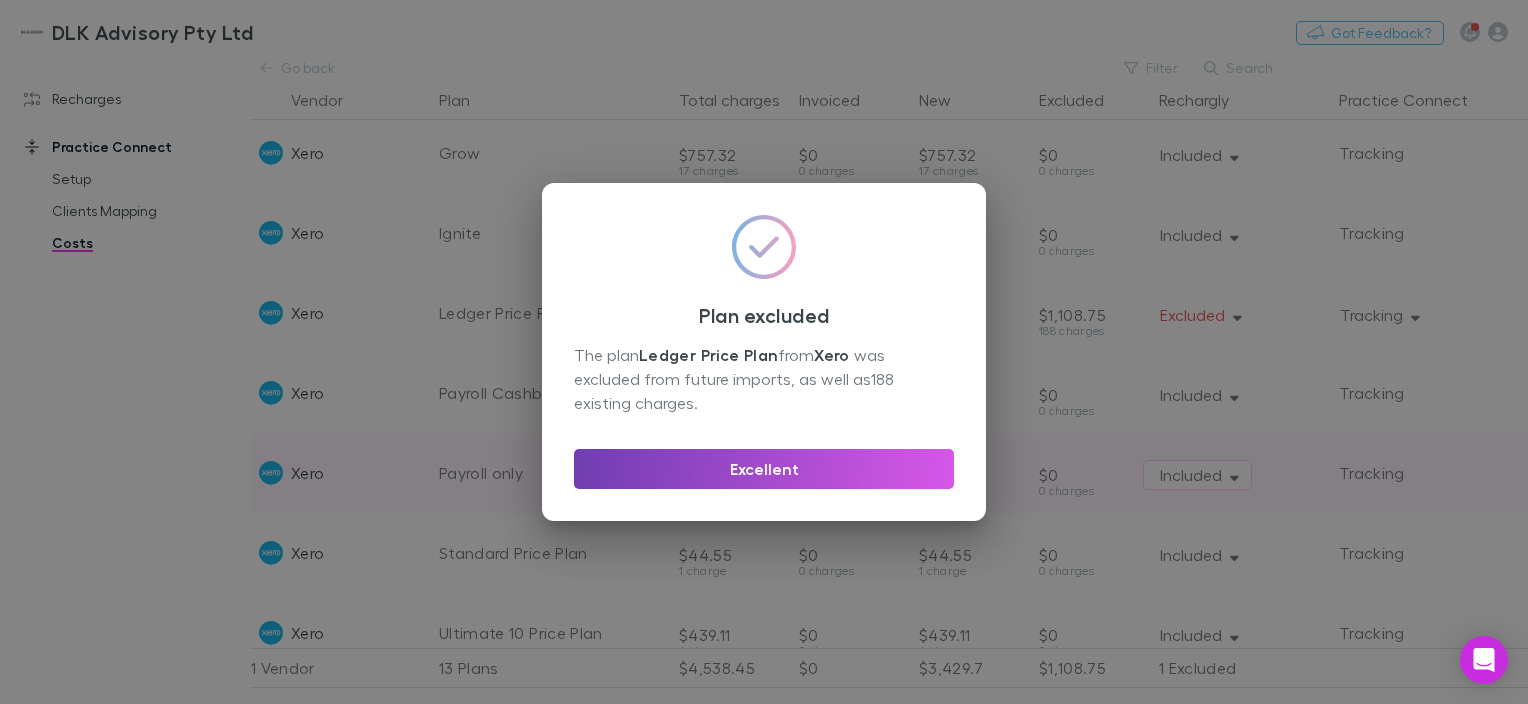 click on "Excellent" at bounding box center [764, 469] 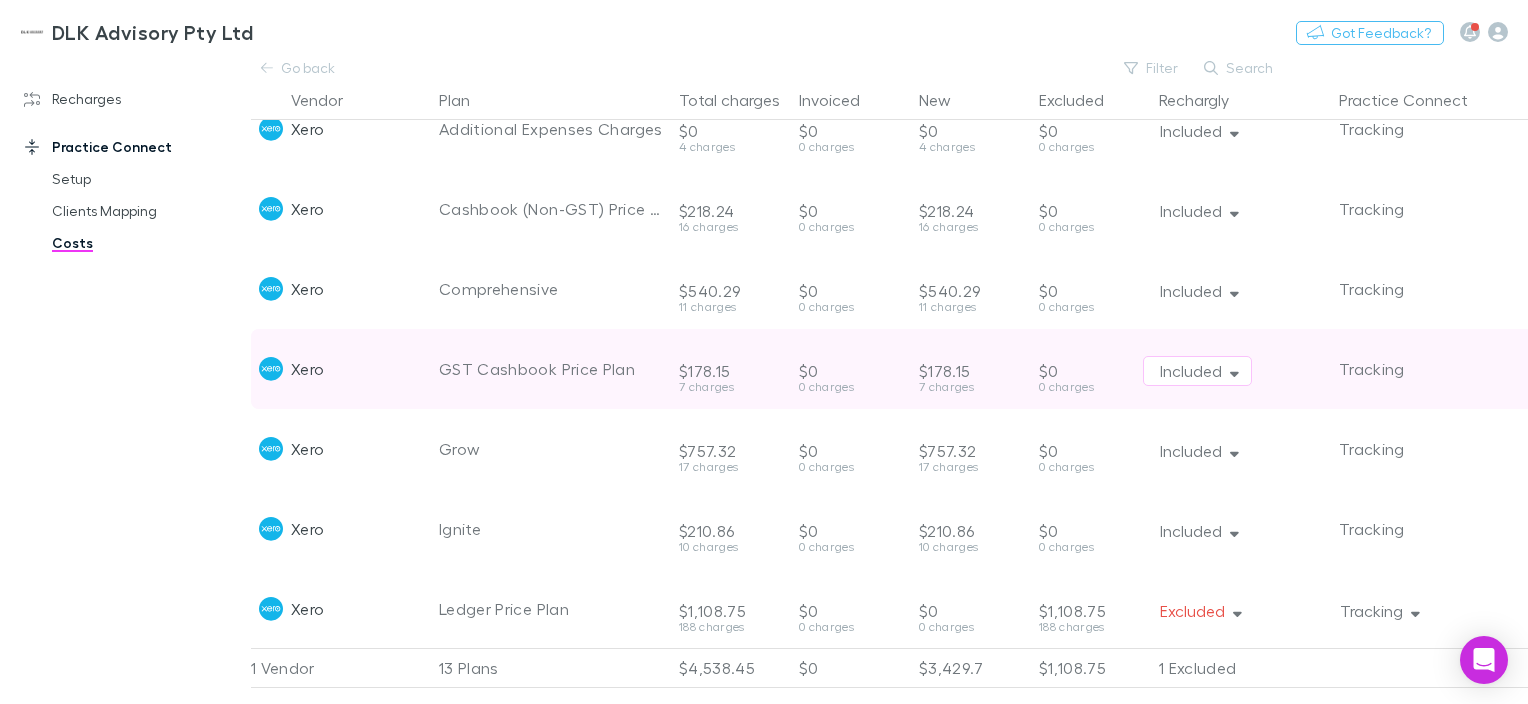 scroll, scrollTop: 0, scrollLeft: 0, axis: both 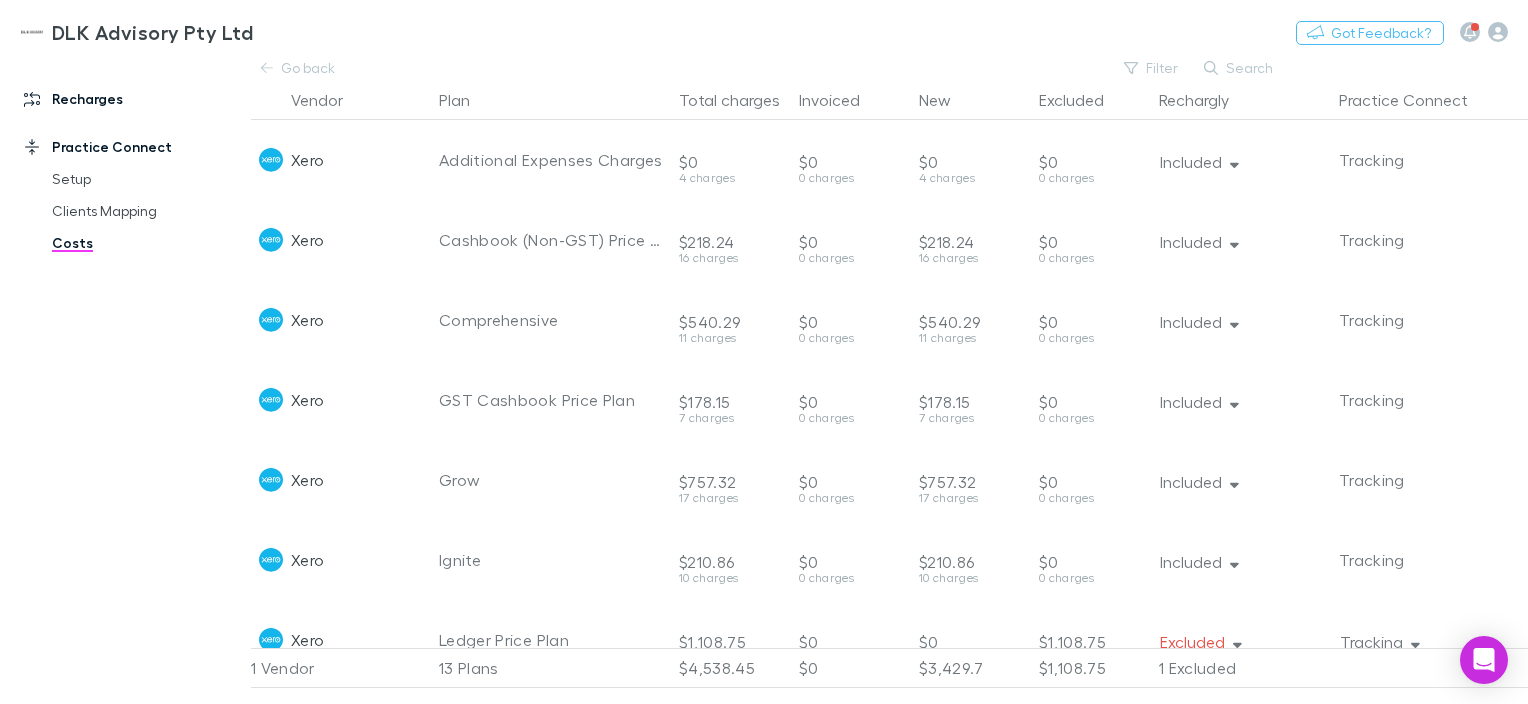 click on "Recharges" at bounding box center (133, 99) 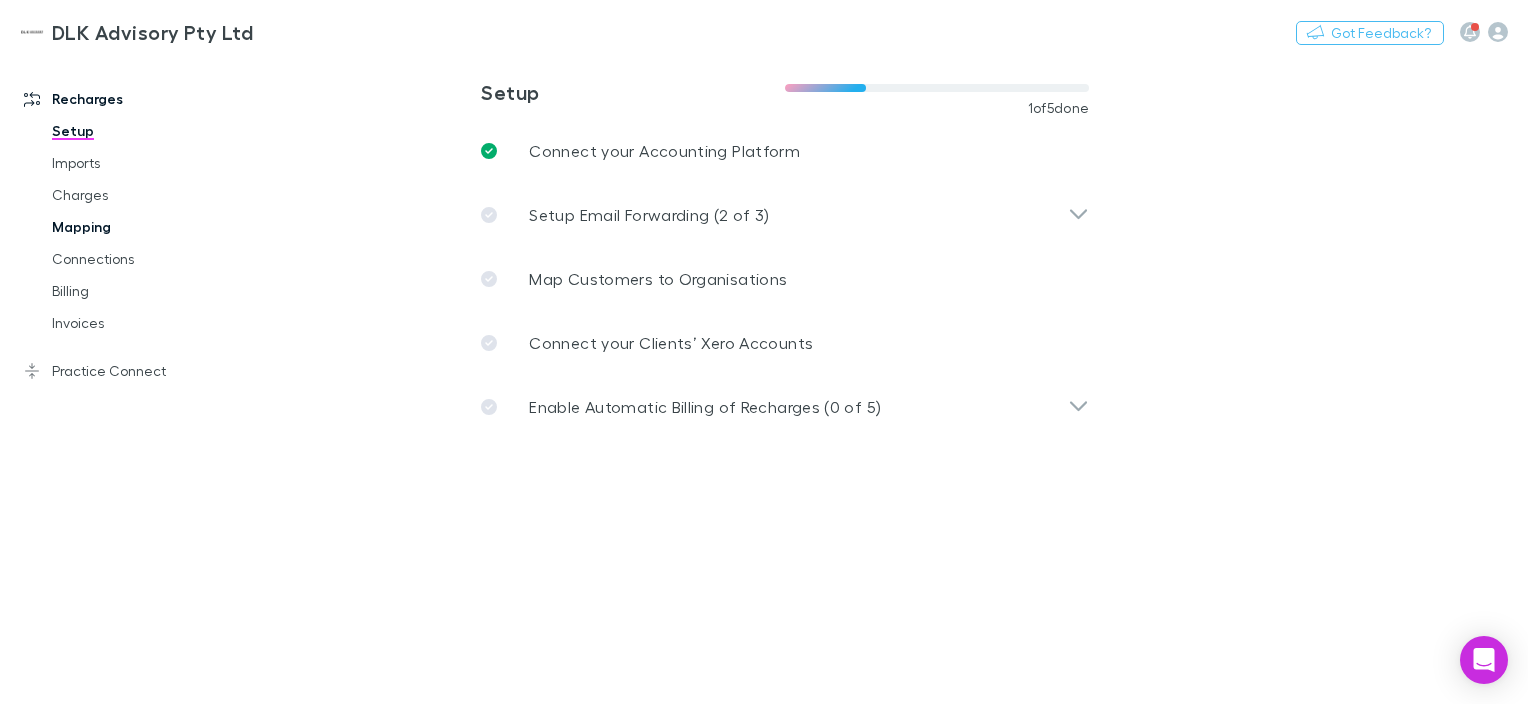 click on "Mapping" at bounding box center (147, 227) 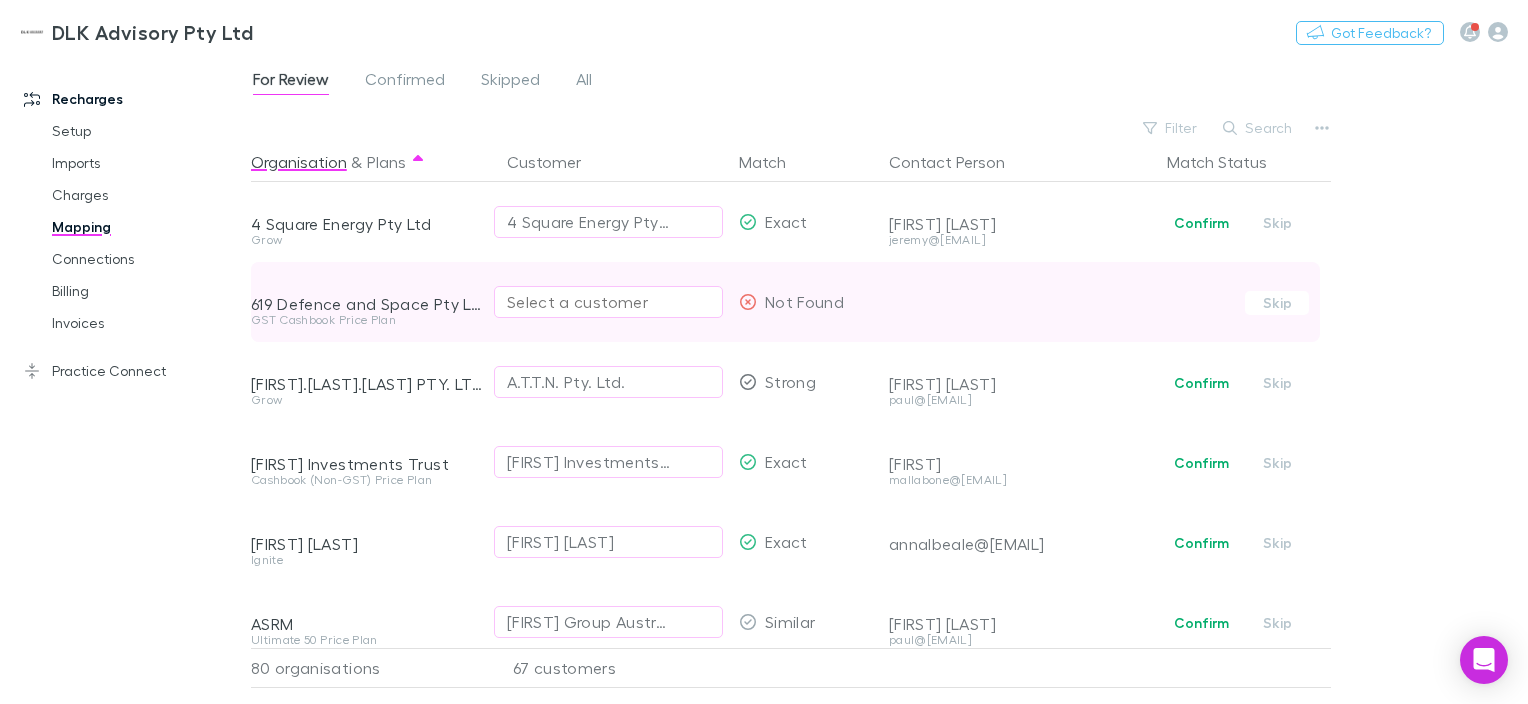 click on "Select a customer" at bounding box center [608, 302] 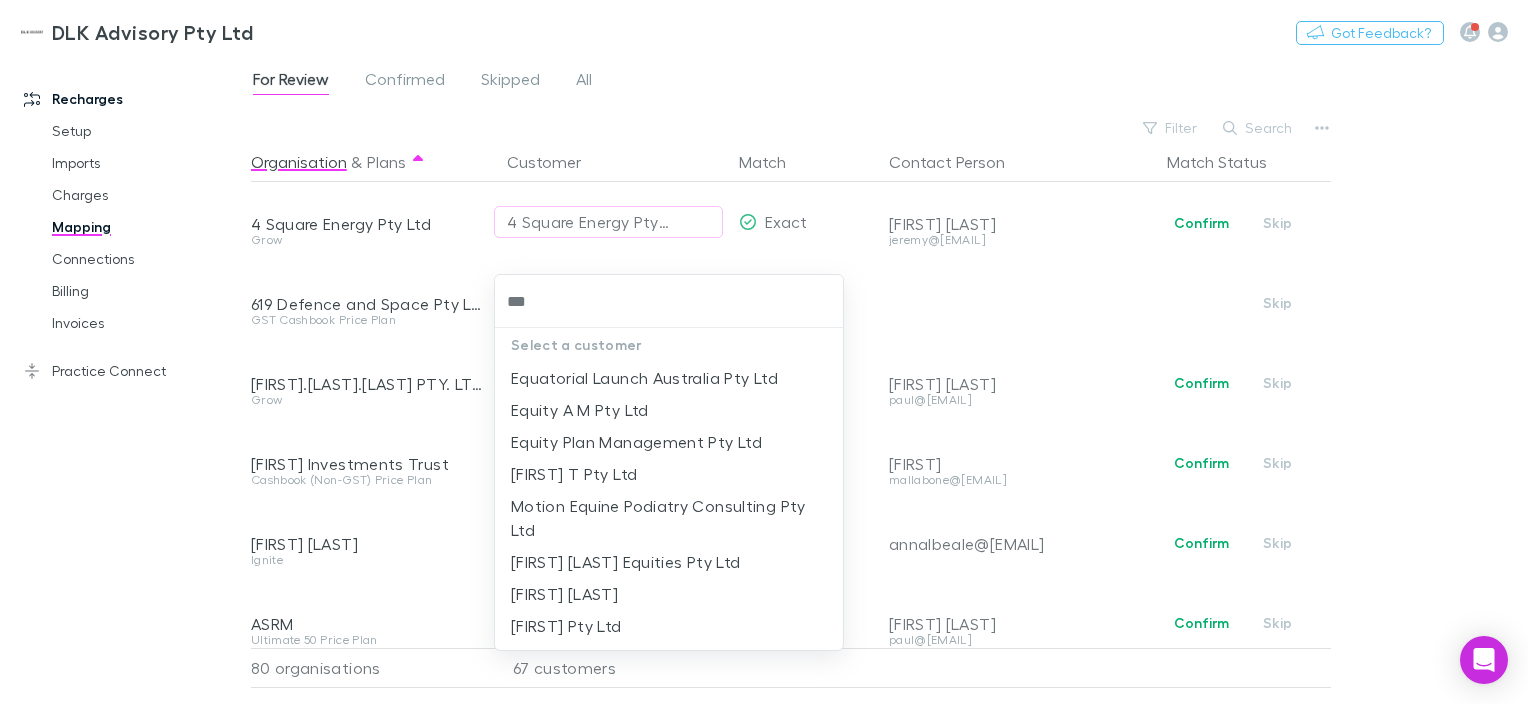 type on "***" 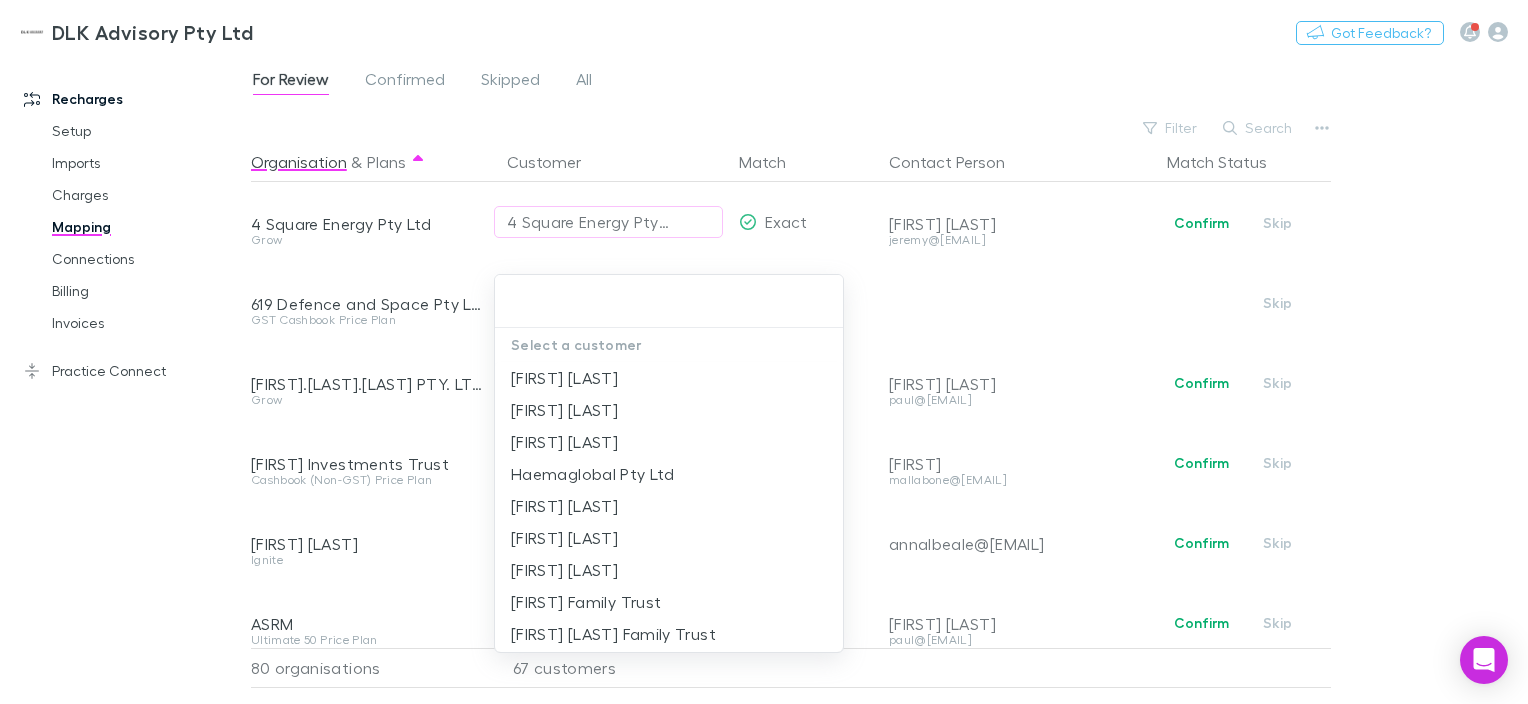 click at bounding box center [764, 352] 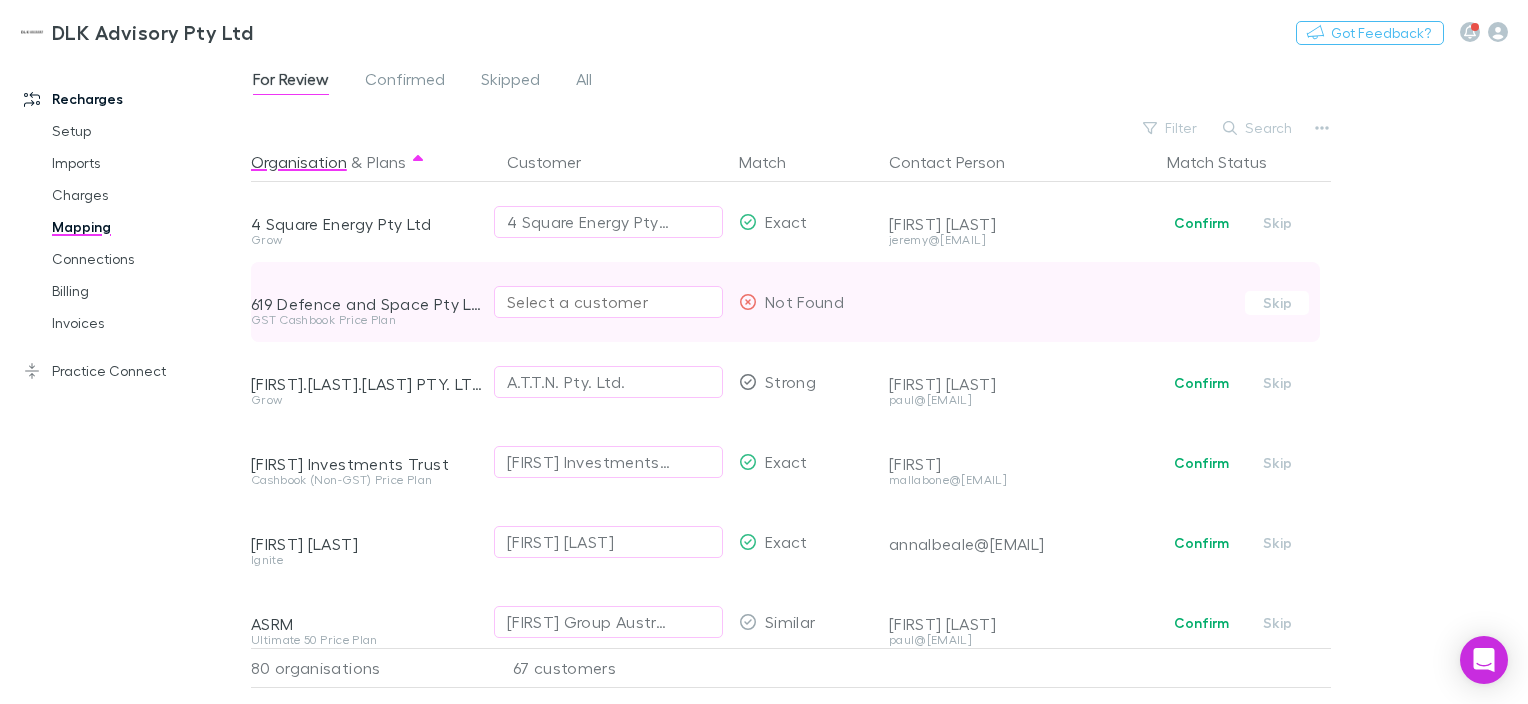 click on "Select a customer" at bounding box center [608, 302] 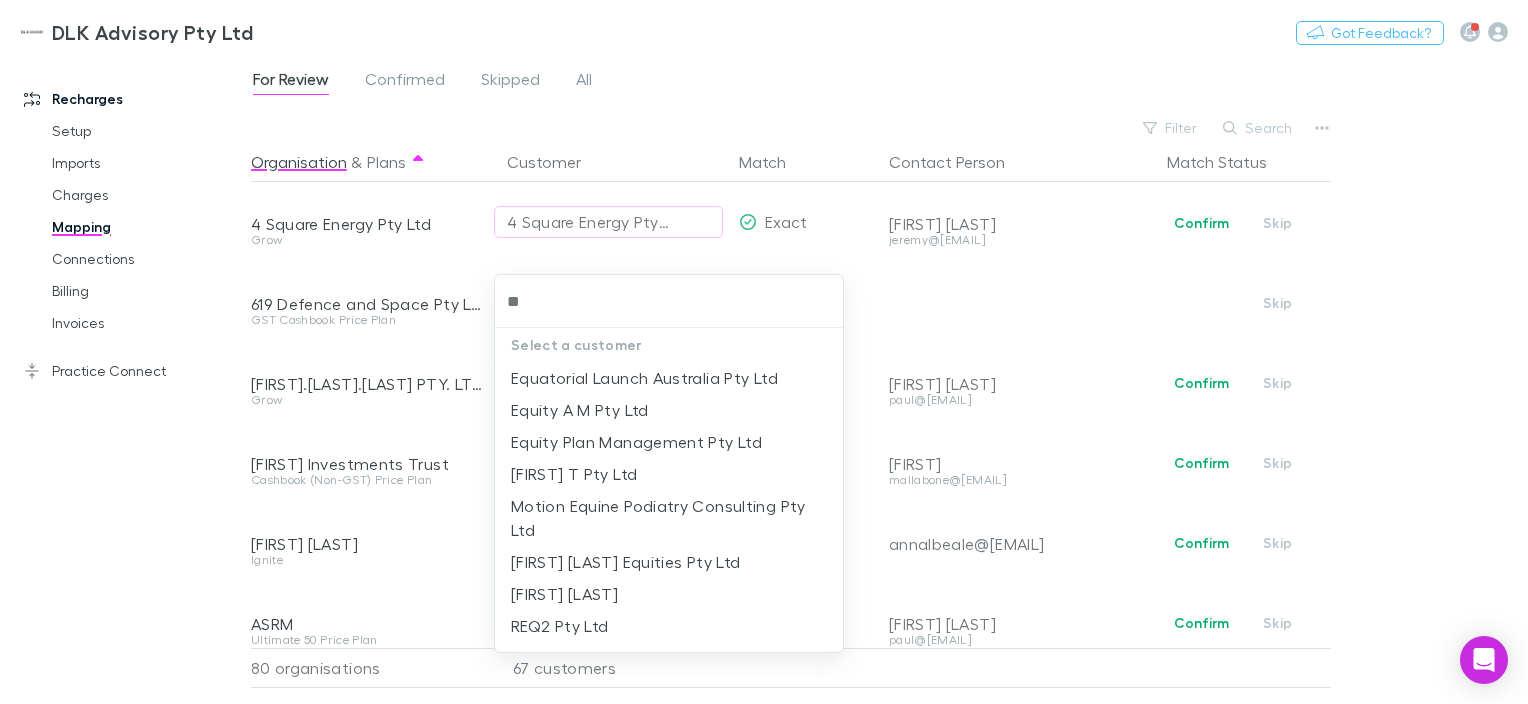 type on "***" 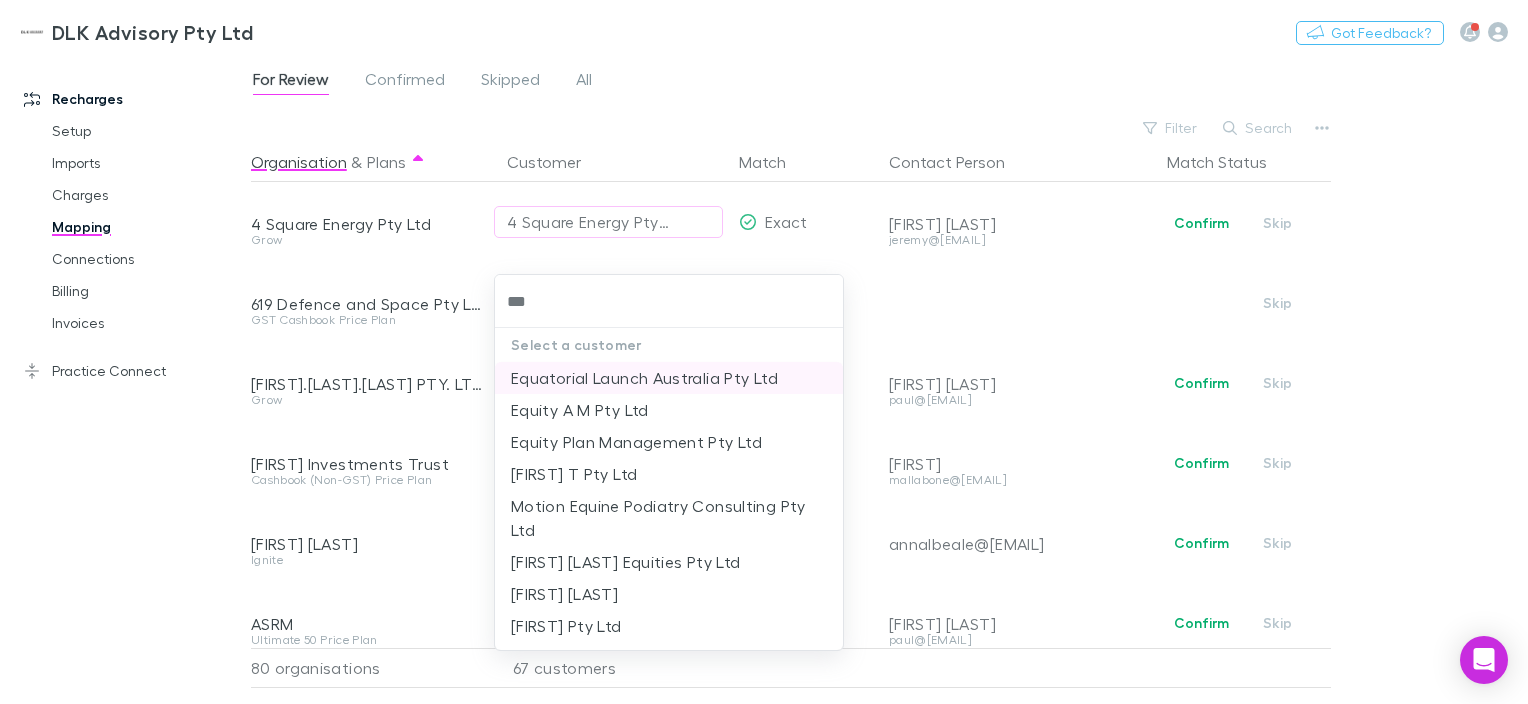 click on "Equatorial Launch Australia Pty Ltd" at bounding box center [669, 378] 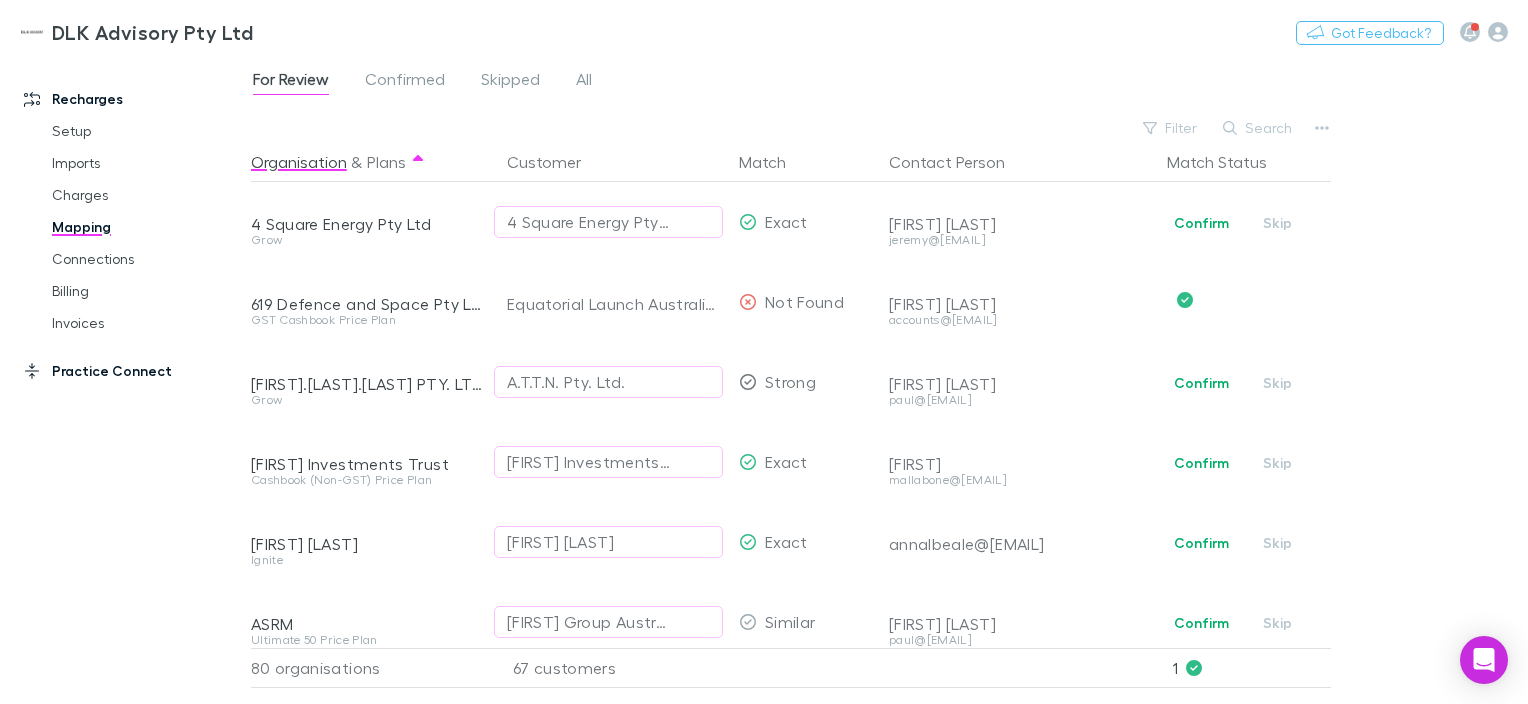 click on "Practice Connect" at bounding box center [133, 371] 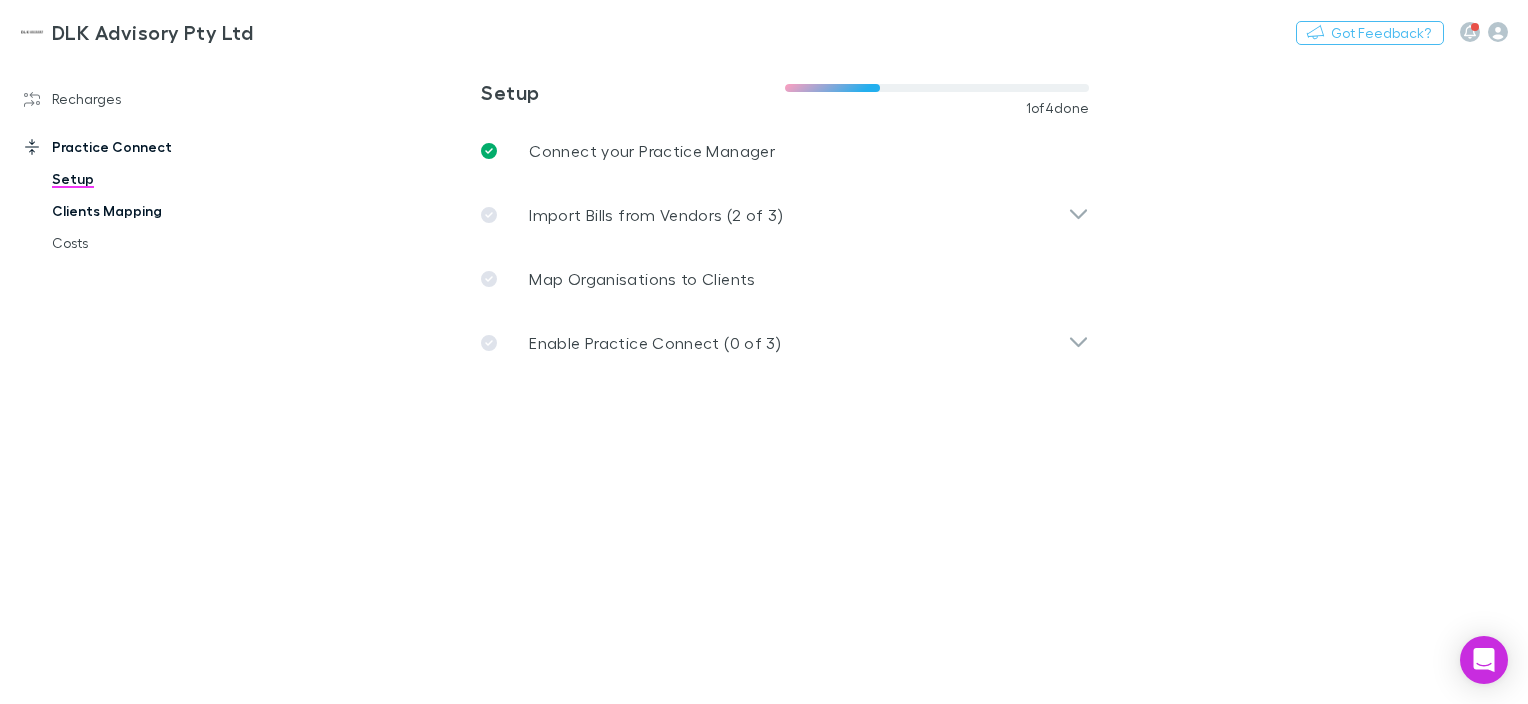 click on "Clients Mapping" at bounding box center (147, 211) 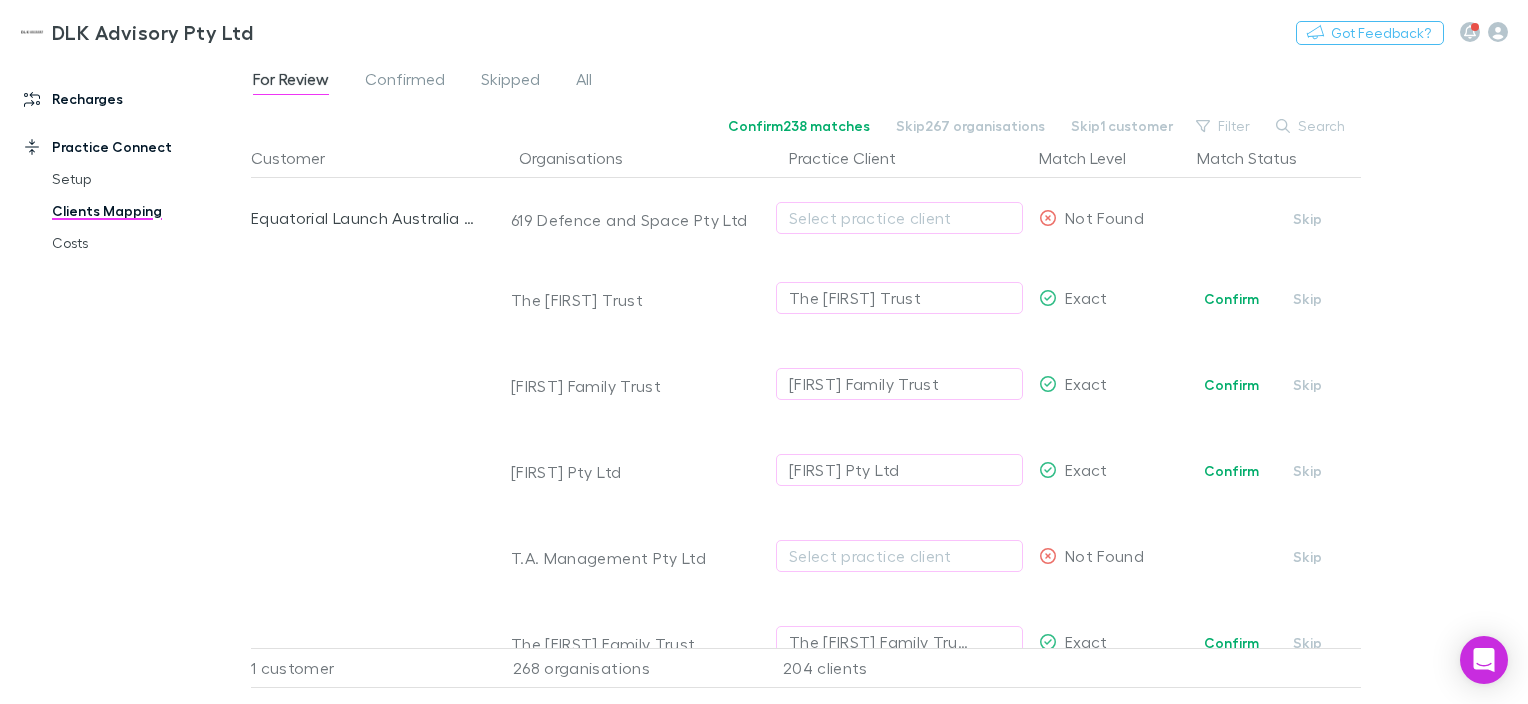 click on "Recharges" at bounding box center (133, 99) 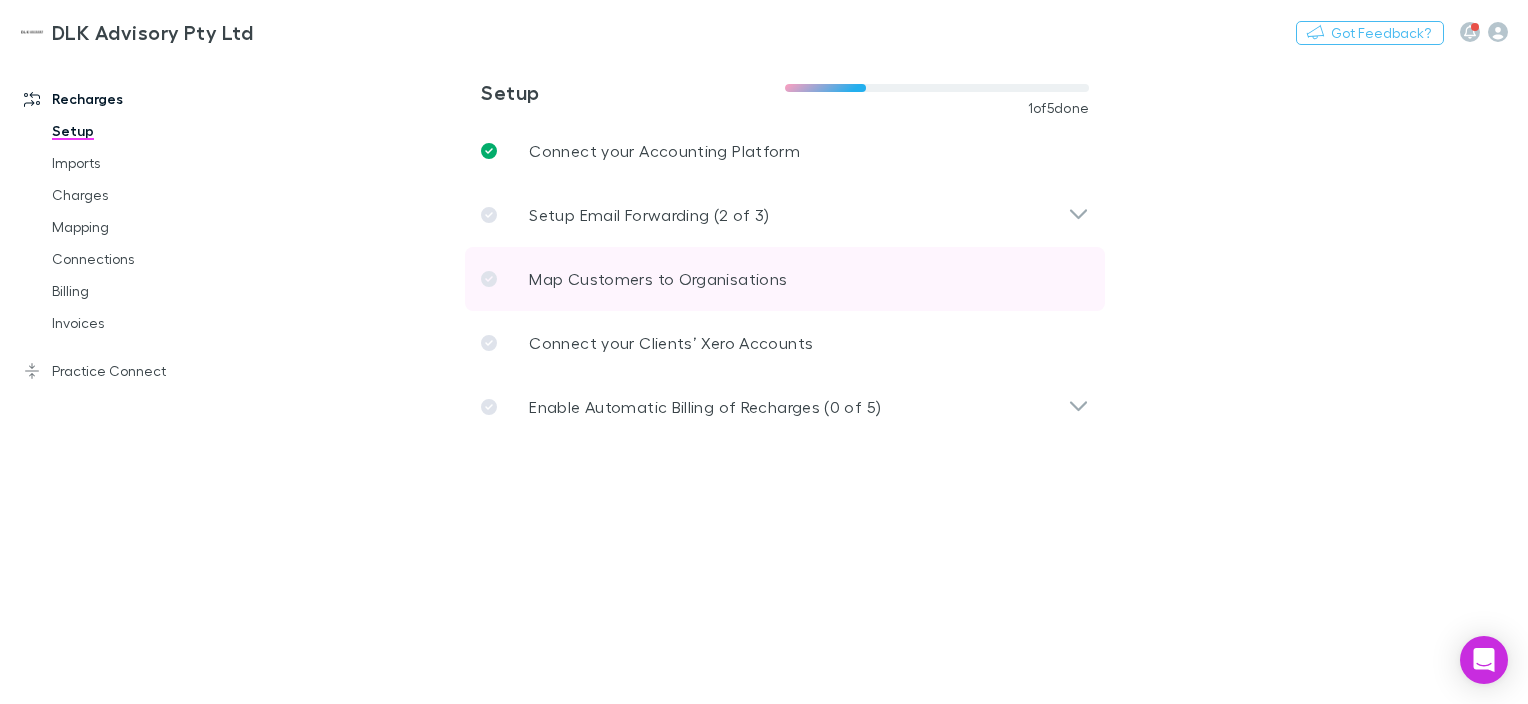 click on "Map Customers to Organisations" at bounding box center (658, 279) 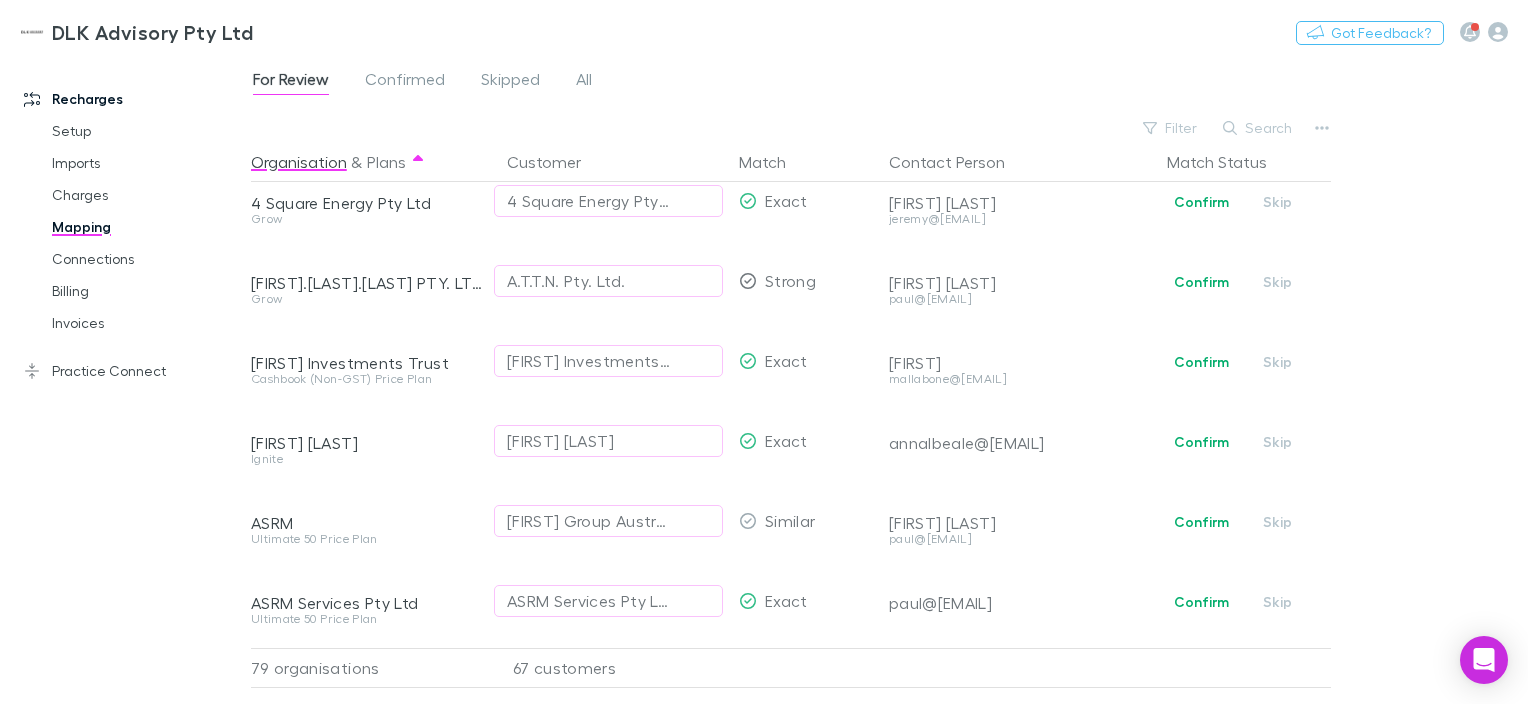 scroll, scrollTop: 0, scrollLeft: 0, axis: both 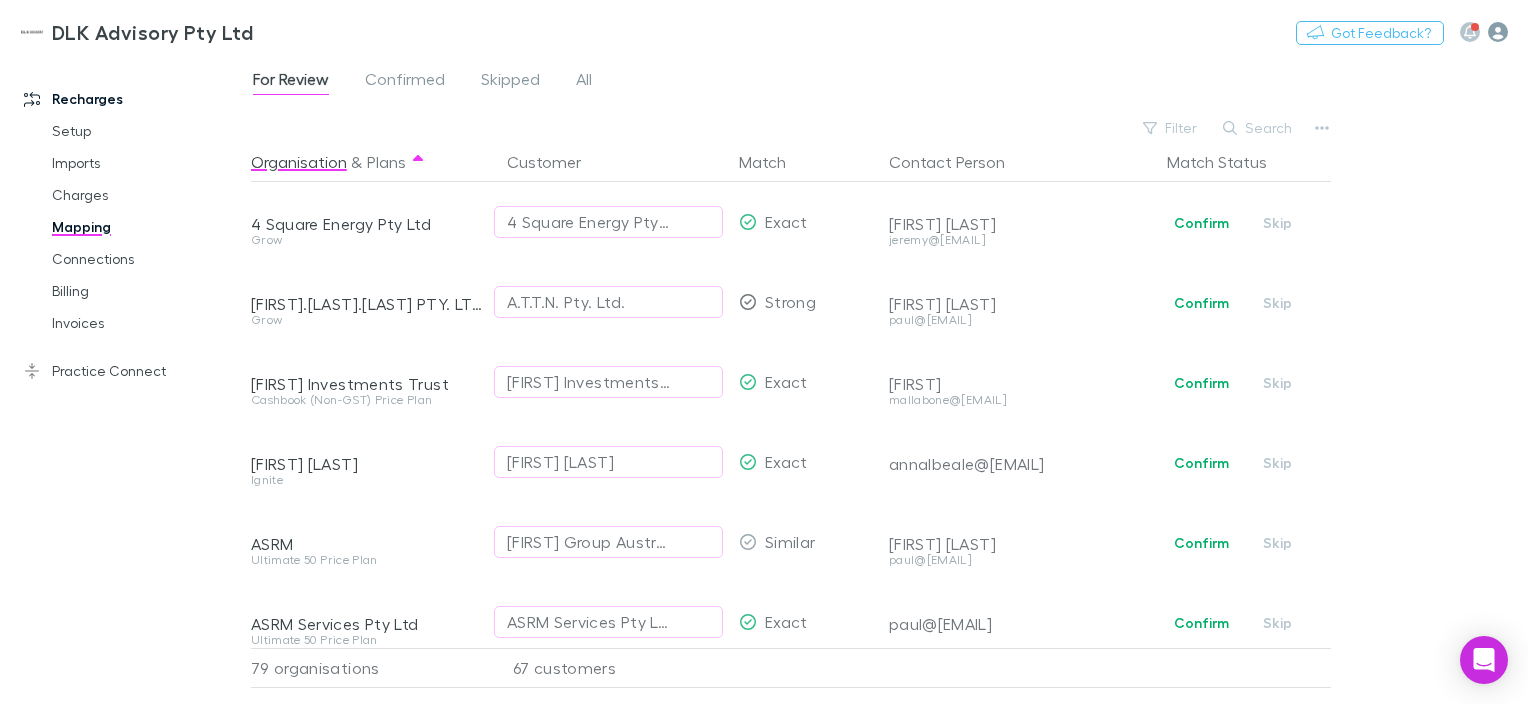click 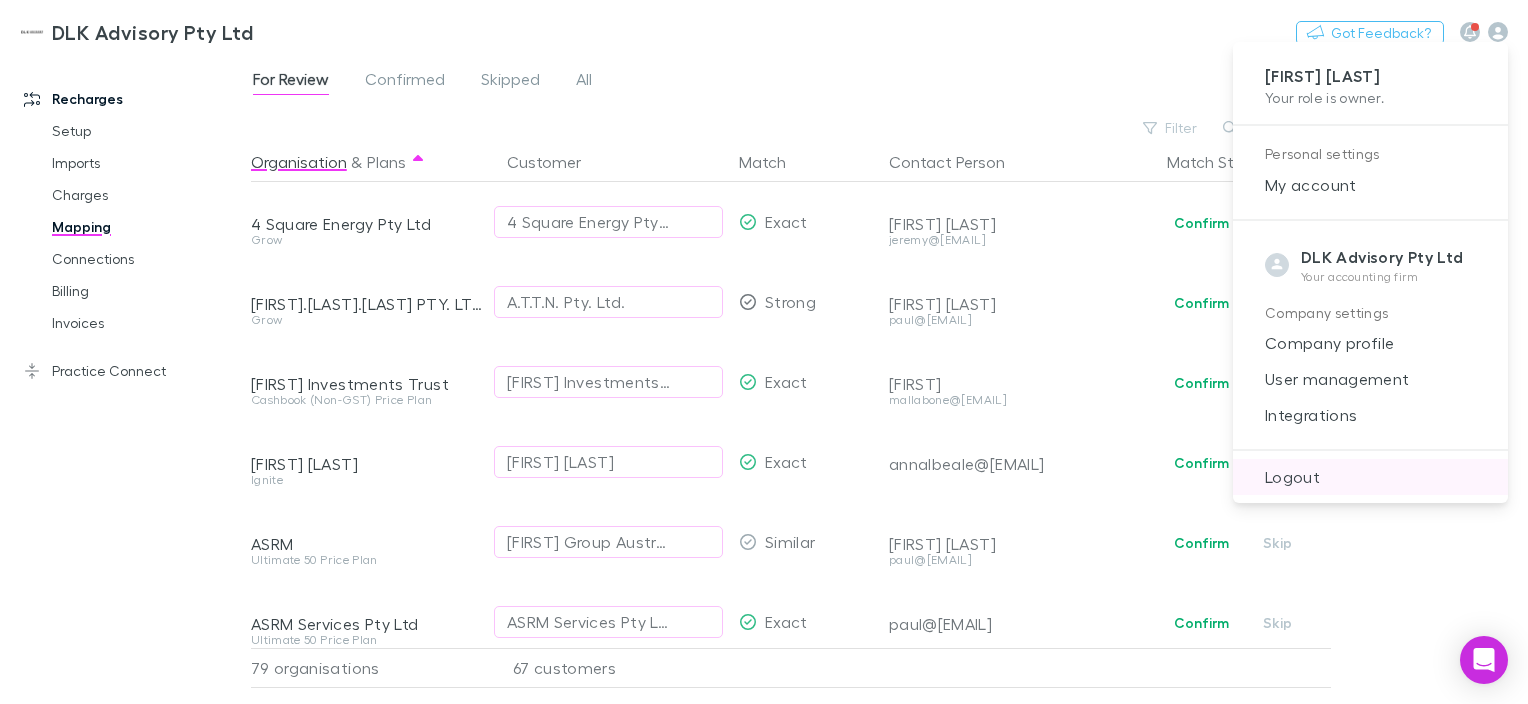 click on "Logout" at bounding box center (1370, 477) 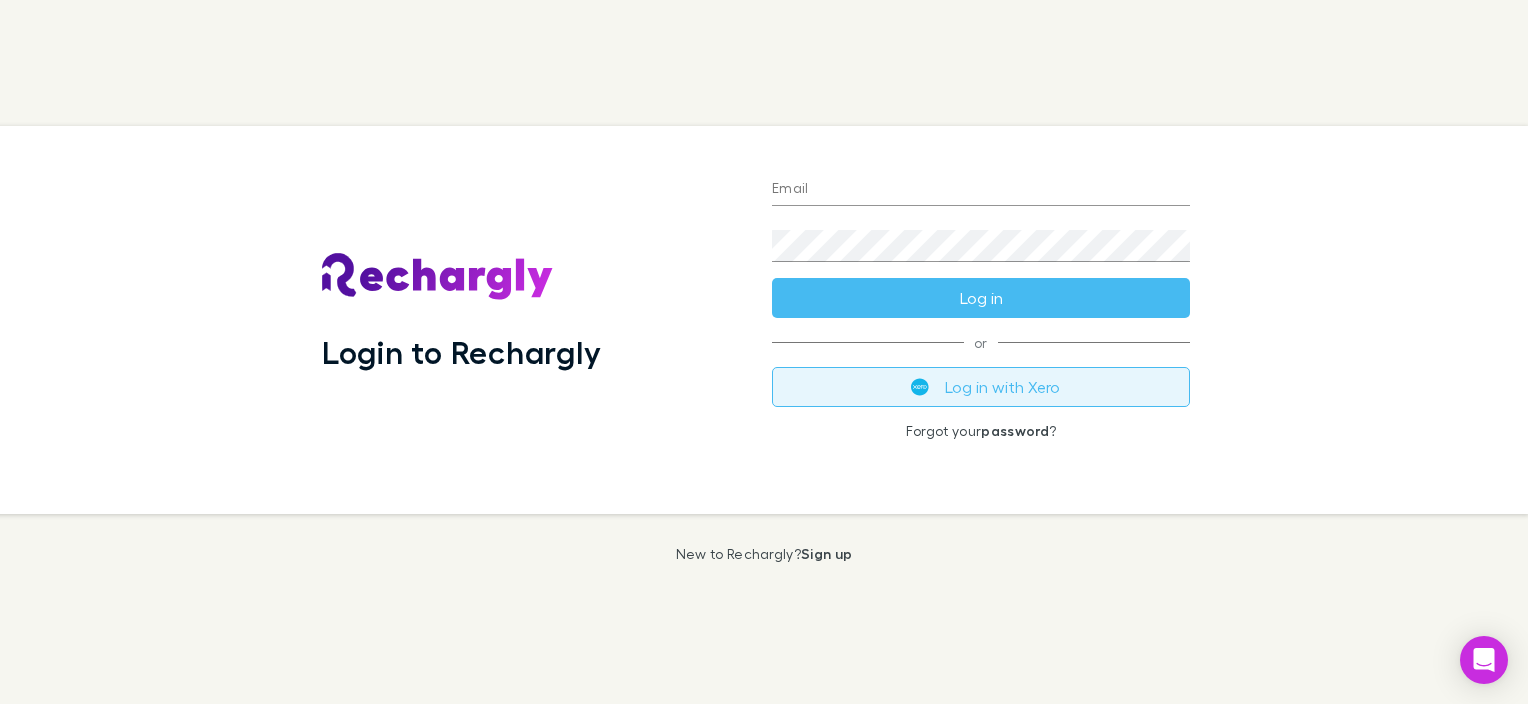 click on "Log in with Xero" at bounding box center (981, 387) 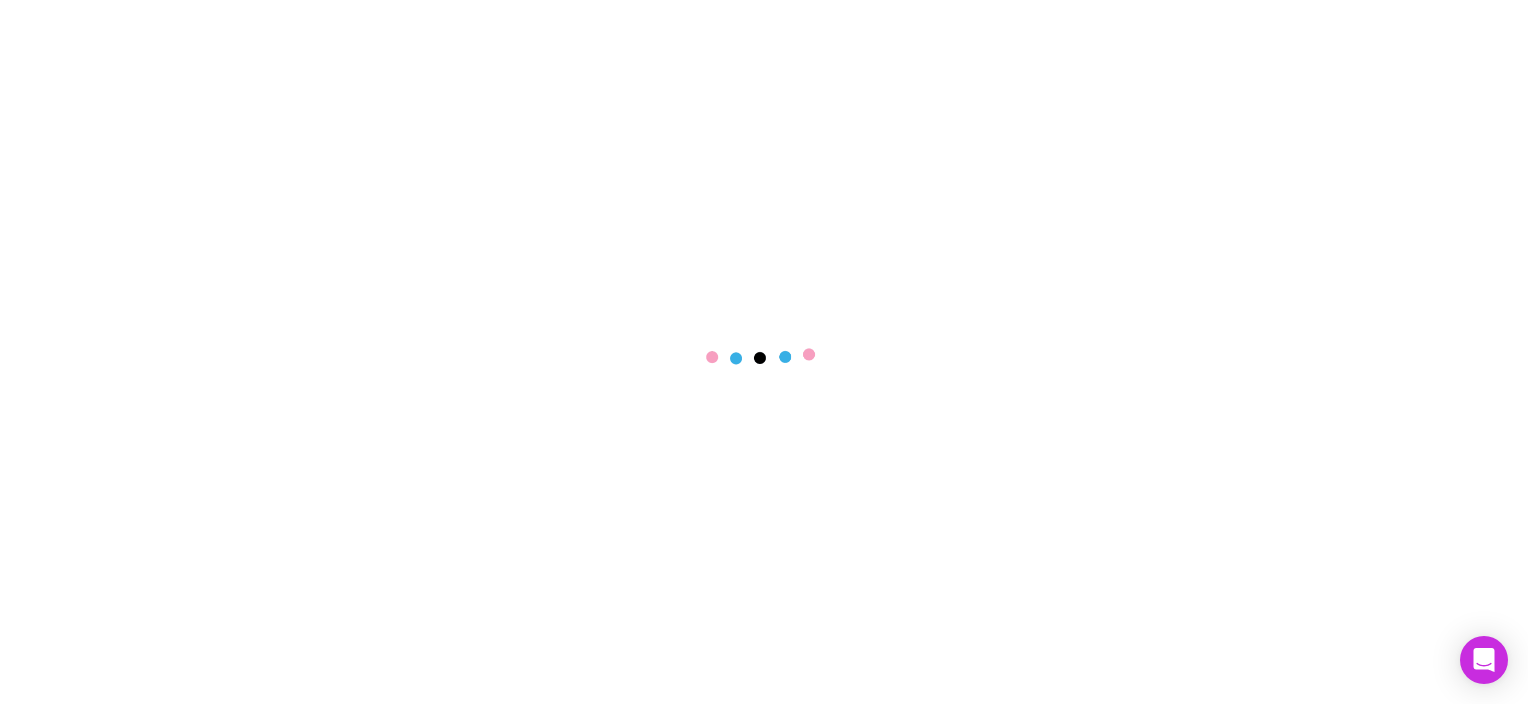 scroll, scrollTop: 0, scrollLeft: 0, axis: both 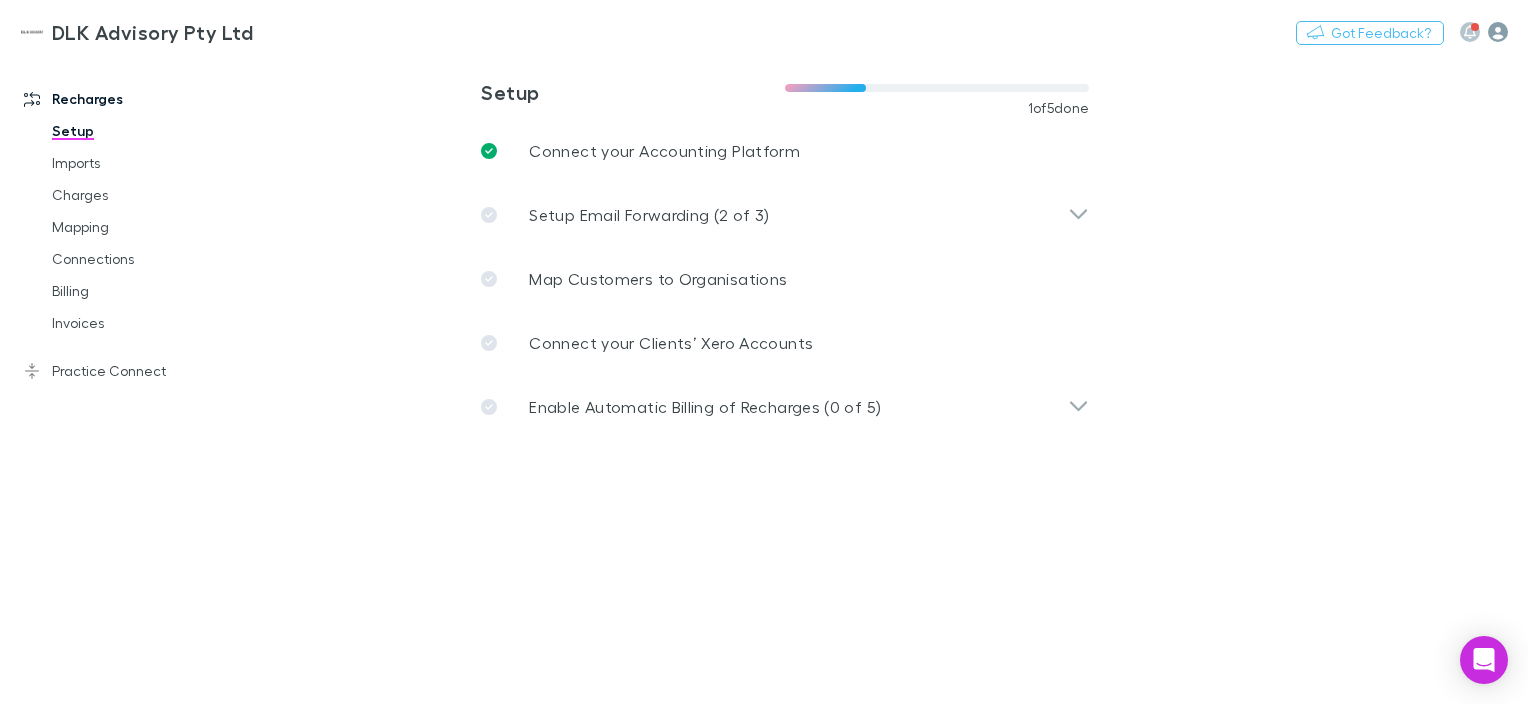 click 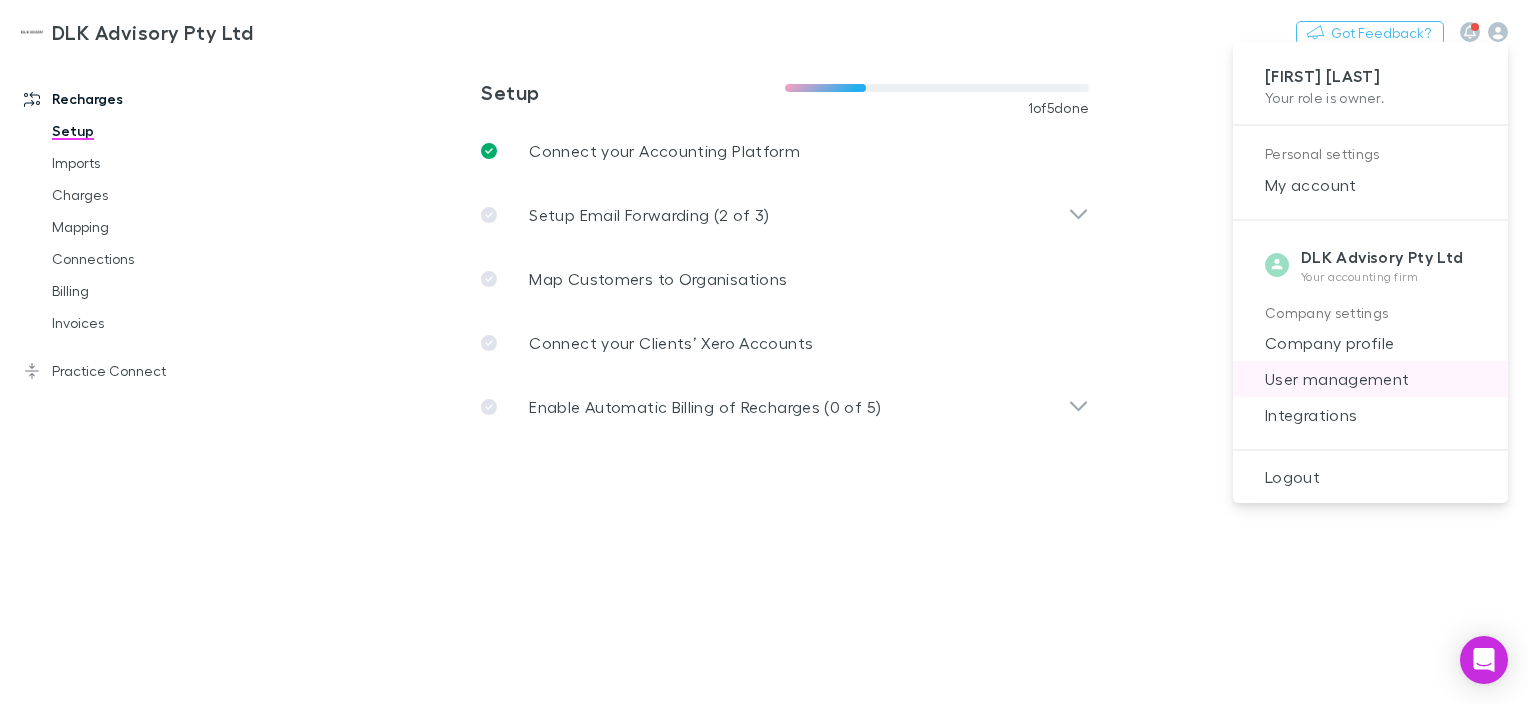click on "User management" at bounding box center (1370, 379) 